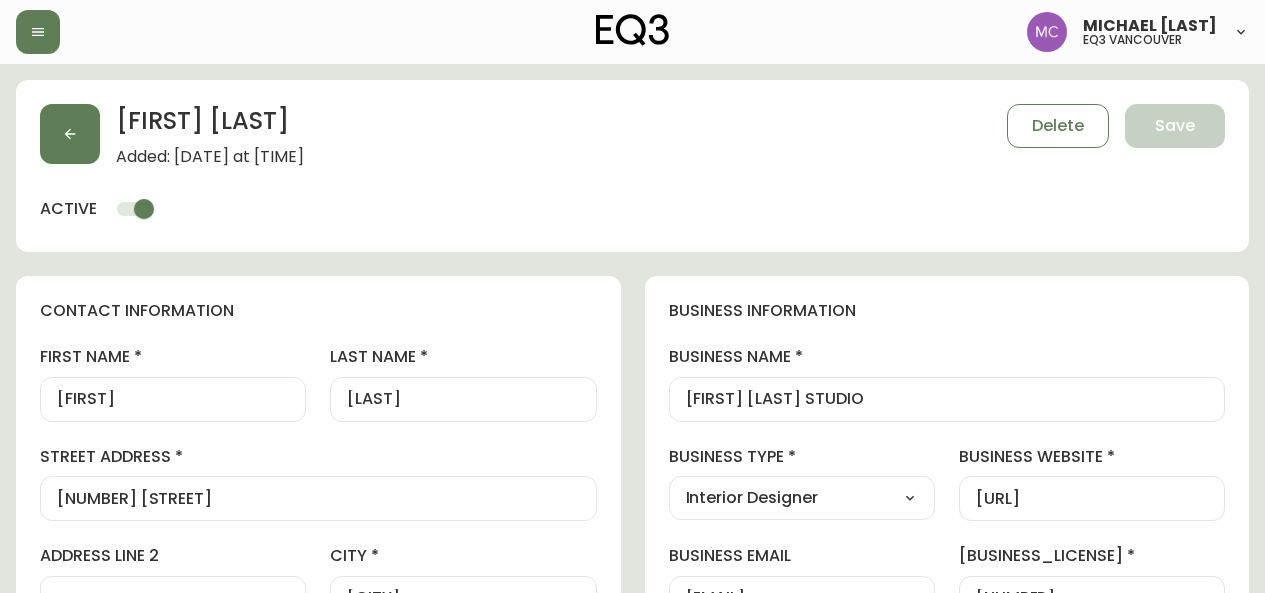 select on "[STATE_ABBR]" 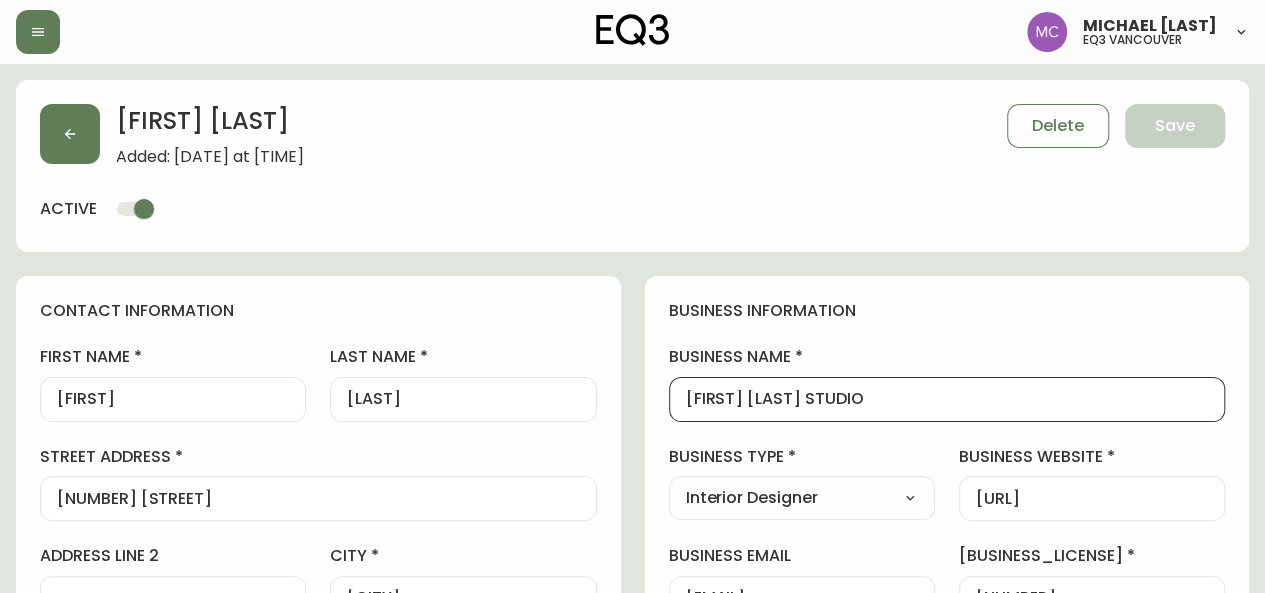 drag, startPoint x: 902, startPoint y: 398, endPoint x: 637, endPoint y: 399, distance: 265.0019 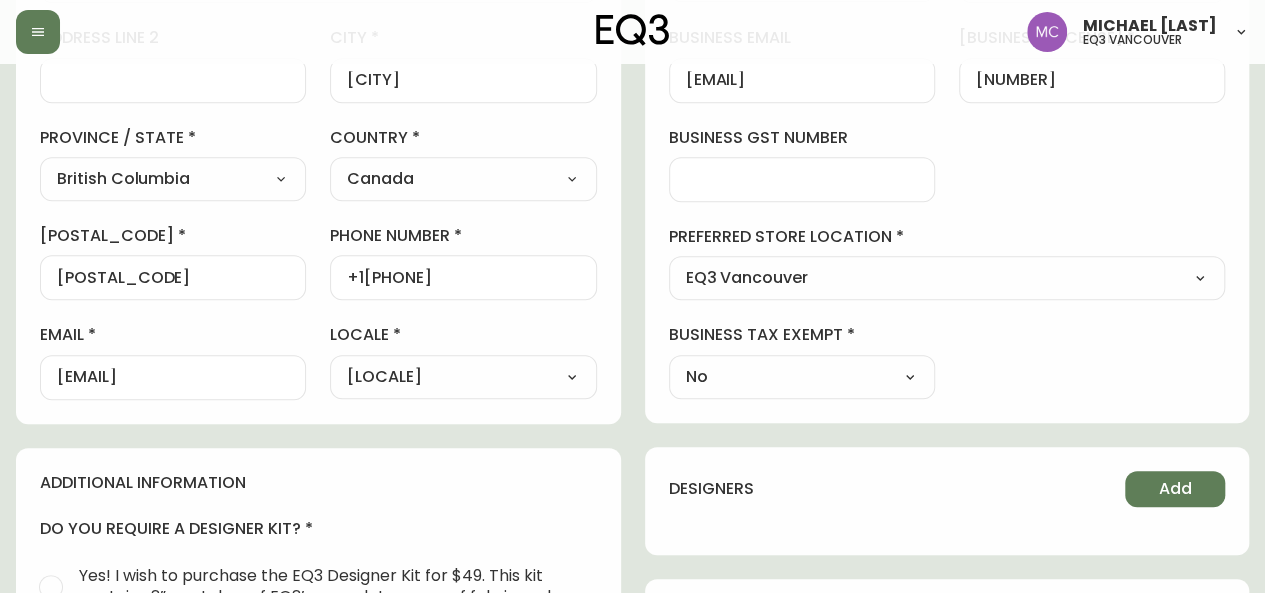 click on "contact information first name [FIRST] last name [LAST] street address [NUMBER] [STREET] address line 2 [CITY] [STATE] Select [STATE] [STATE] [STATE] [STATE] [STATE] [STATE] [STATE] [STATE] [STATE] [STATE] [STATE] [STATE] [STATE] [STATE] [STATE] country [COUNTRY] Select [COUNTRY] [COUNTRY] postal / zip code [POSTAL_CODE] phone number +1[PHONE] email [EMAIL] locale [LOCALE] Select [LOCALE] [LOCALE] [LOCALE]" at bounding box center (318, 113) 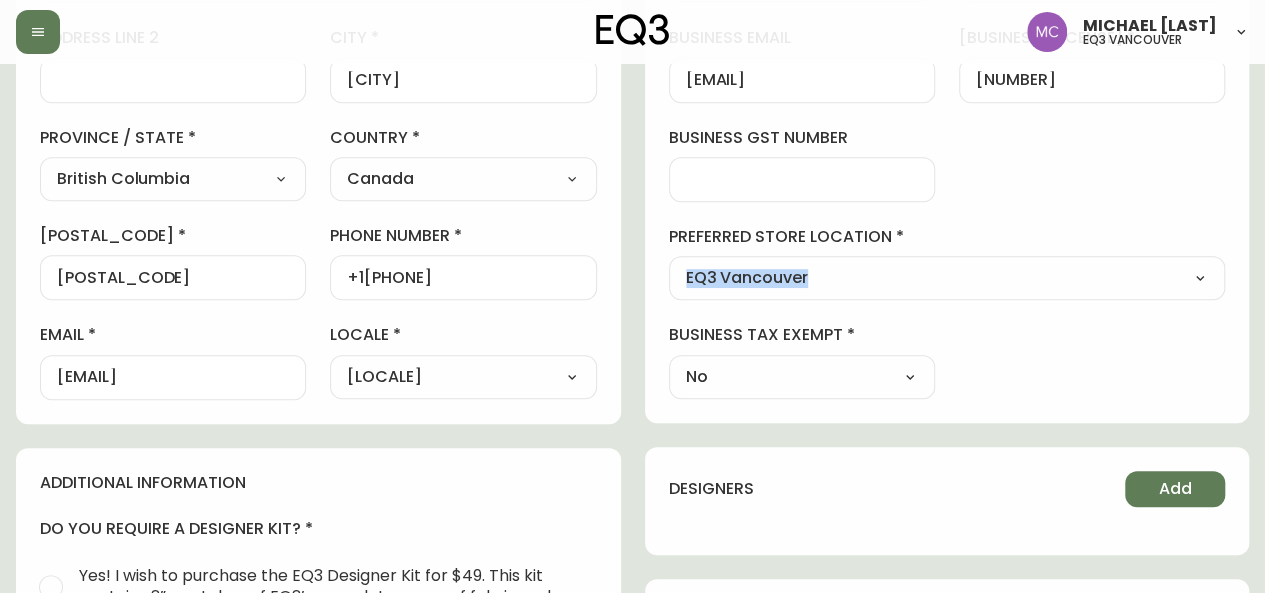 drag, startPoint x: 1261, startPoint y: 251, endPoint x: 1266, endPoint y: 211, distance: 40.311287 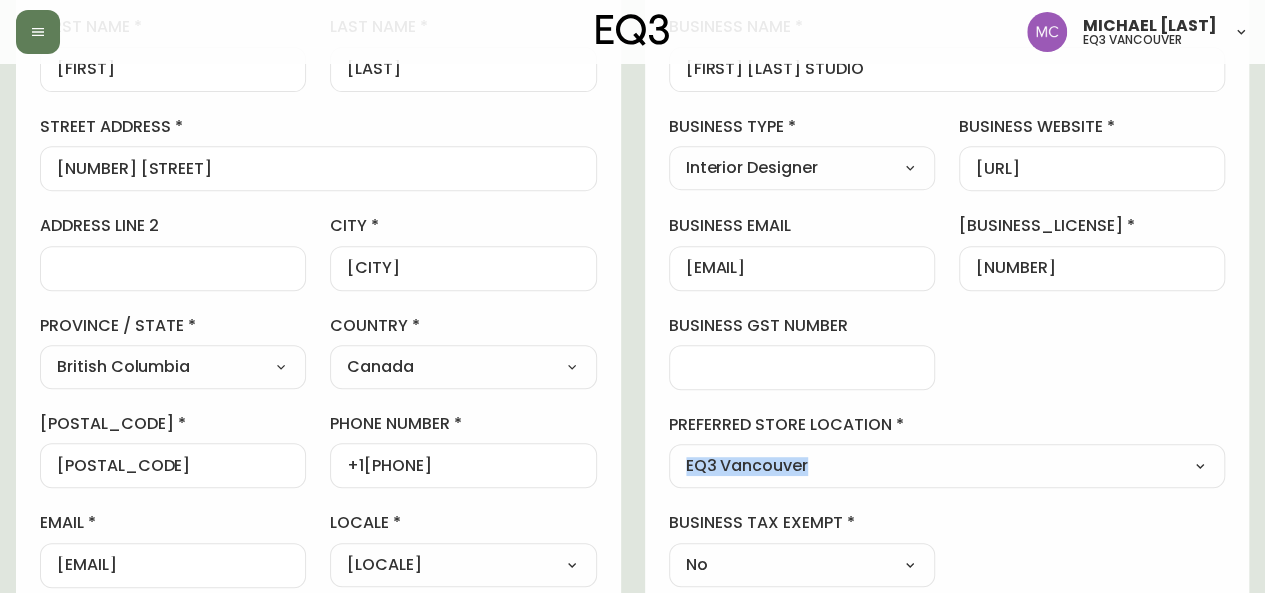 scroll, scrollTop: 318, scrollLeft: 0, axis: vertical 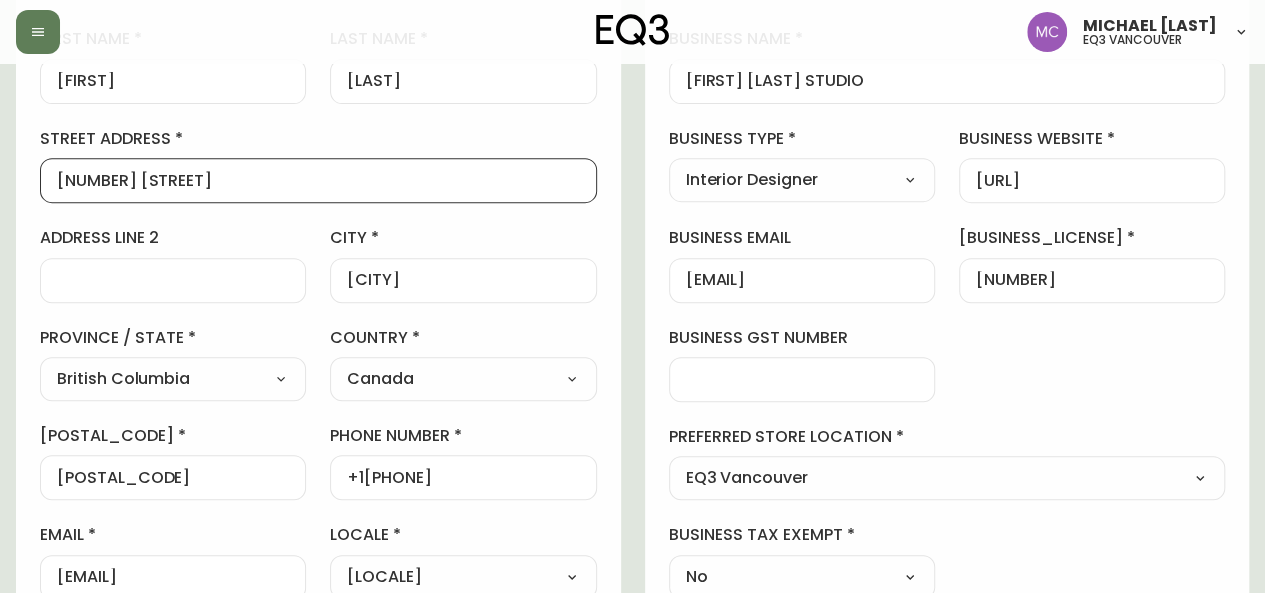 drag, startPoint x: 318, startPoint y: 185, endPoint x: 0, endPoint y: 155, distance: 319.41196 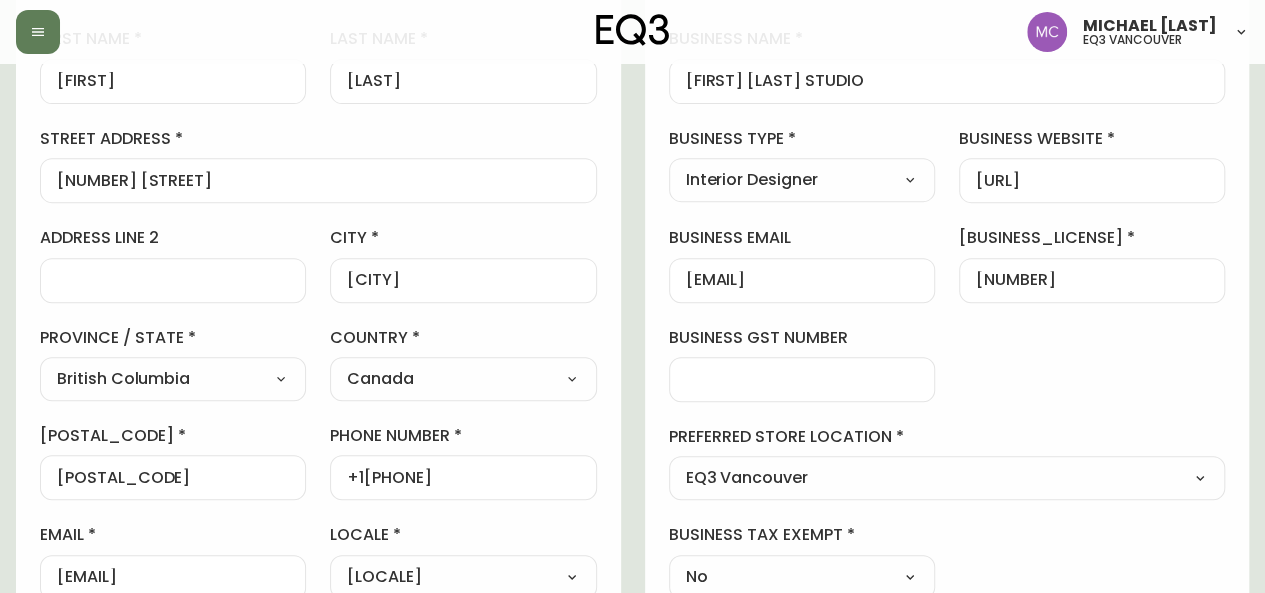 click on "[FIRST]   [LAST] Added: [DATE] at [TIME] Delete Save active contact information first name [FIRST] last name [LAST] street address [NUMBER] [STREET] address line 2 [CITY] [STATE] Select [STATE] [STATE] [STATE] [STATE] [STATE] [STATE] [STATE] [STATE] [STATE] [STATE] [STATE] [STATE] [STATE] [STATE] [STATE] country [COUNTRY] Select [COUNTRY] [COUNTRY] postal / zip code [POSTAL_CODE] phone number +1[PHONE] email [EMAIL] locale [LOCALE] Select [LOCALE] [LOCALE] [LOCALE] additional information do you require a designer kit? Yes! I wish to purchase the EQ3 Designer Kit for $49. This kit contains 3” swatches of EQ3’s complete range of fabric and leather options, as well as wood samples and the latest catalogue. Thank you, I have already received a kit. No, I do not wish to purchase a Designer Kit. how did you hear about the eq3 trade program? Other Select Social Media Advertisement Trade Show Other other Select" at bounding box center (632, 566) 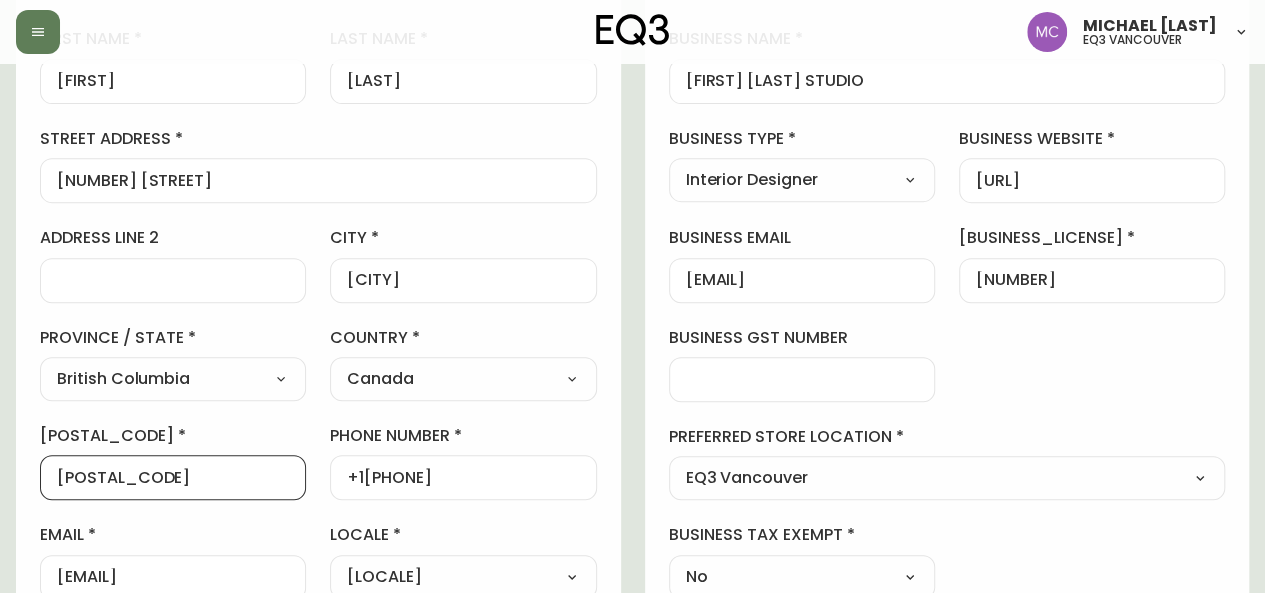 drag, startPoint x: 172, startPoint y: 475, endPoint x: 0, endPoint y: 457, distance: 172.9393 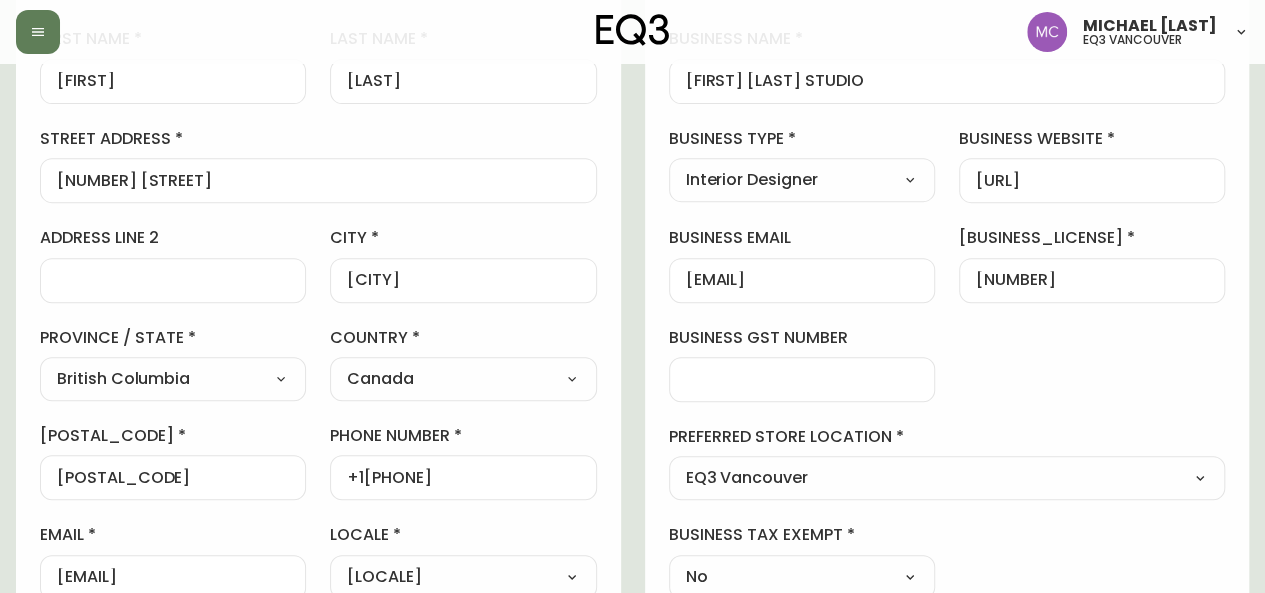 click on "[FIRST]   [LAST] Added: [DATE] at [TIME] Delete Save active contact information first name [FIRST] last name [LAST] street address [NUMBER] [STREET] address line 2 [CITY] [STATE] Select [STATE] [STATE] [STATE] [STATE] [STATE] [STATE] [STATE] [STATE] [STATE] [STATE] [STATE] [STATE] [STATE] [STATE] [STATE] country [COUNTRY] Select [COUNTRY] [COUNTRY] postal / zip code [POSTAL_CODE] phone number +1[PHONE] email [EMAIL] locale [LOCALE] Select [LOCALE] [LOCALE] [LOCALE] additional information do you require a designer kit? Yes! I wish to purchase the EQ3 Designer Kit for $49. This kit contains 3” swatches of EQ3’s complete range of fabric and leather options, as well as wood samples and the latest catalogue. Thank you, I have already received a kit. No, I do not wish to purchase a Designer Kit. how did you hear about the eq3 trade program? Other Select Social Media Advertisement Trade Show Other other Select" at bounding box center (632, 566) 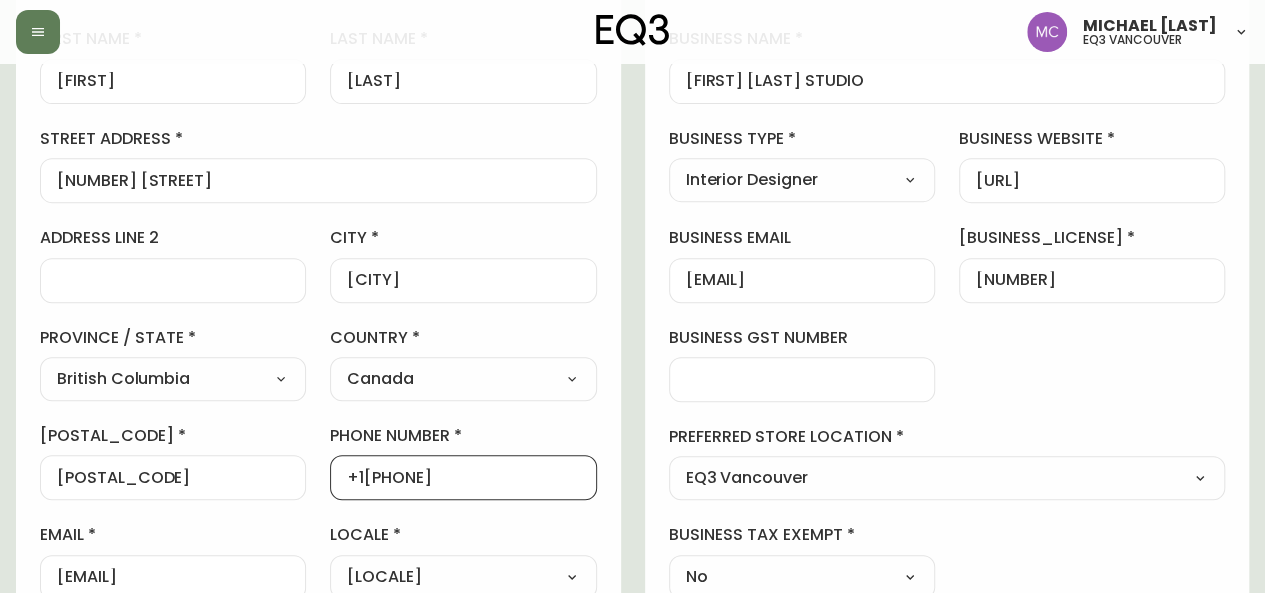 drag, startPoint x: 458, startPoint y: 475, endPoint x: 365, endPoint y: 474, distance: 93.00538 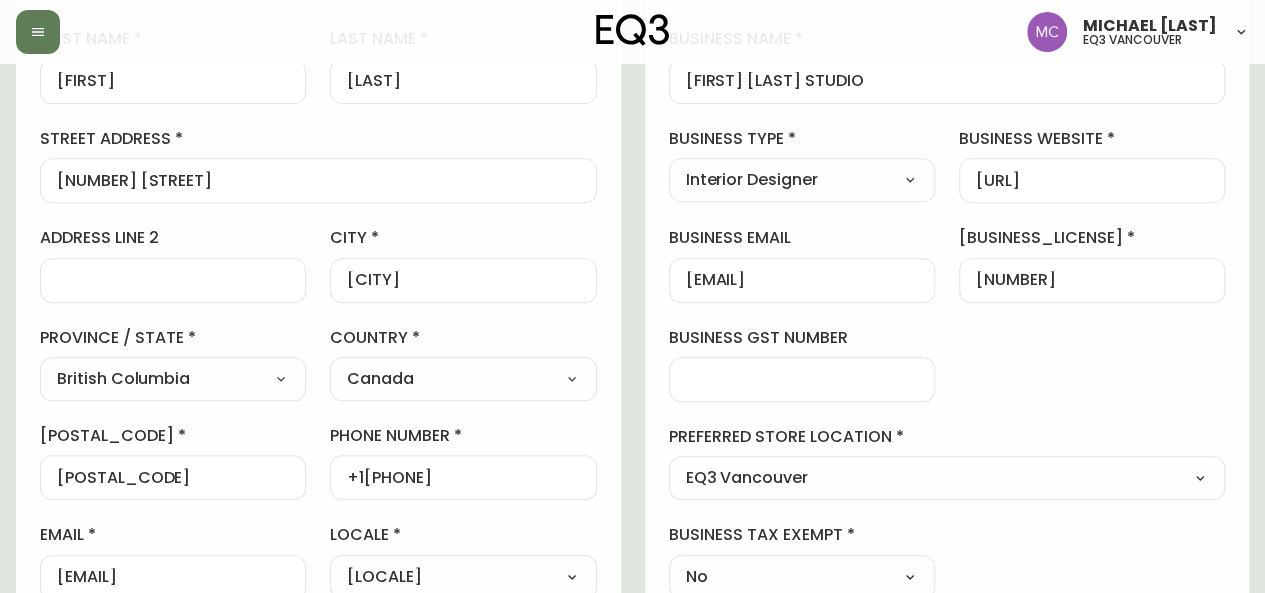 click on "[FIRST]   [LAST] Added: [DATE] at [TIME] Delete Save active contact information first name [FIRST] last name [LAST] street address [NUMBER] [STREET] address line 2 [CITY] [STATE] Select [STATE] [STATE] [STATE] [STATE] [STATE] [STATE] [STATE] [STATE] [STATE] [STATE] [STATE] [STATE] [STATE] [STATE] [STATE] country [COUNTRY] Select [COUNTRY] [COUNTRY] postal / zip code [POSTAL_CODE] phone number +1[PHONE] email [EMAIL] locale [LOCALE] Select [LOCALE] [LOCALE] [LOCALE] additional information do you require a designer kit? Yes! I wish to purchase the EQ3 Designer Kit for $49. This kit contains 3” swatches of EQ3’s complete range of fabric and leather options, as well as wood samples and the latest catalogue. Thank you, I have already received a kit. No, I do not wish to purchase a Designer Kit. how did you hear about the eq3 trade program? Other Select Social Media Advertisement Trade Show Other other Select" at bounding box center [632, 566] 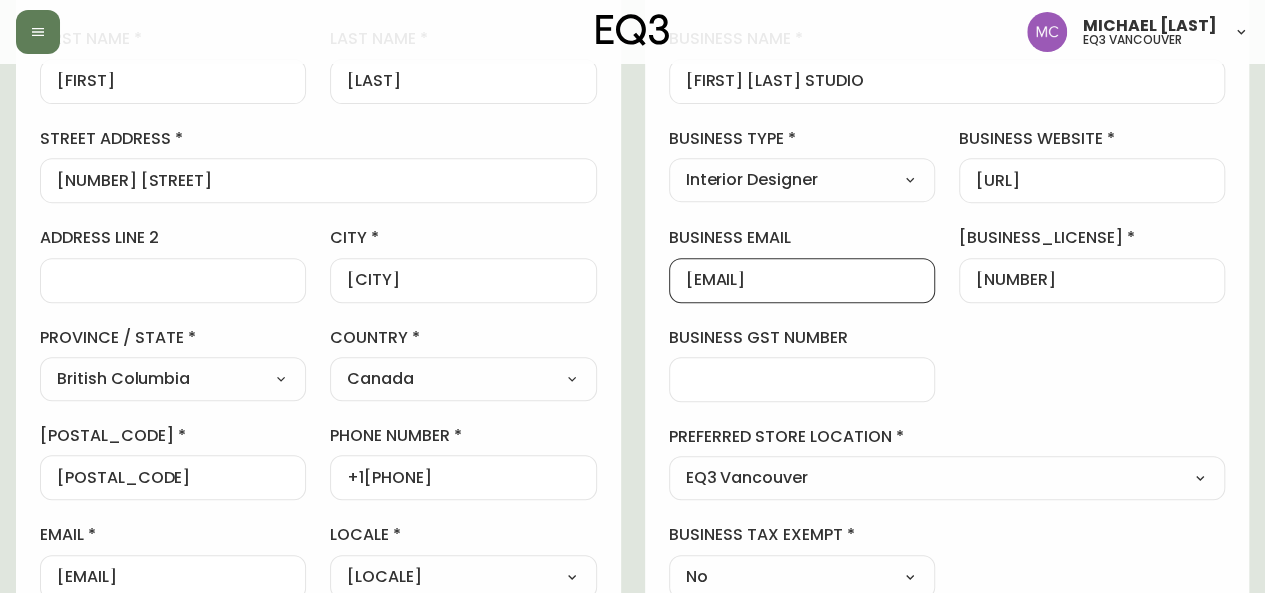 click on "[EMAIL]" at bounding box center (802, 280) 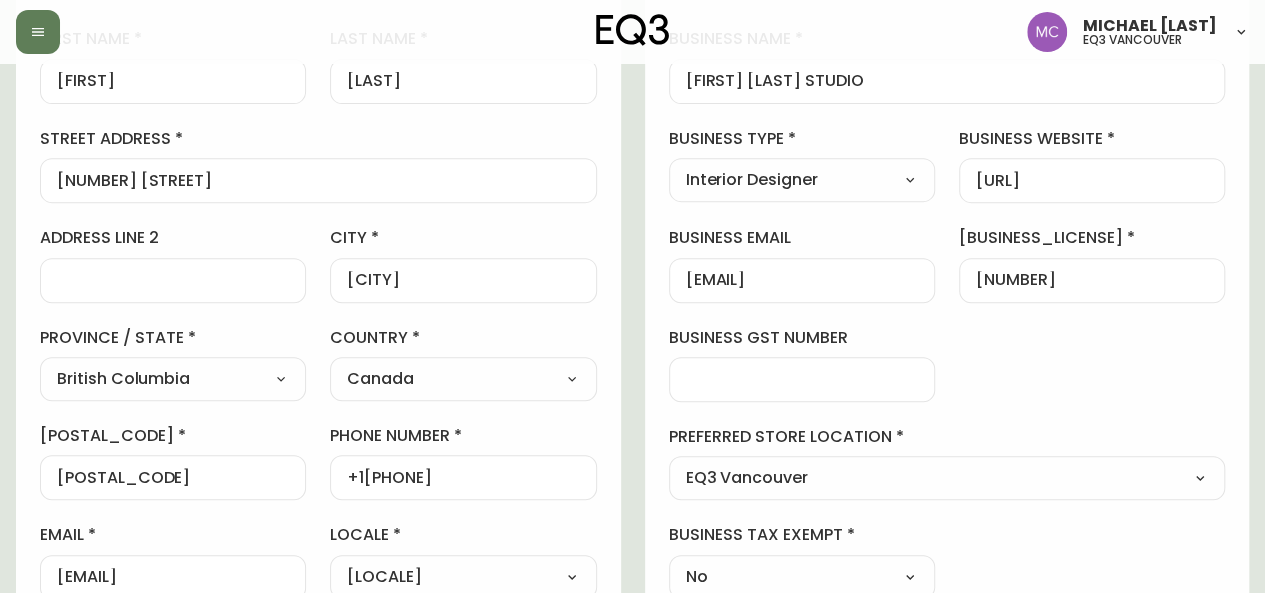 scroll, scrollTop: 0, scrollLeft: 0, axis: both 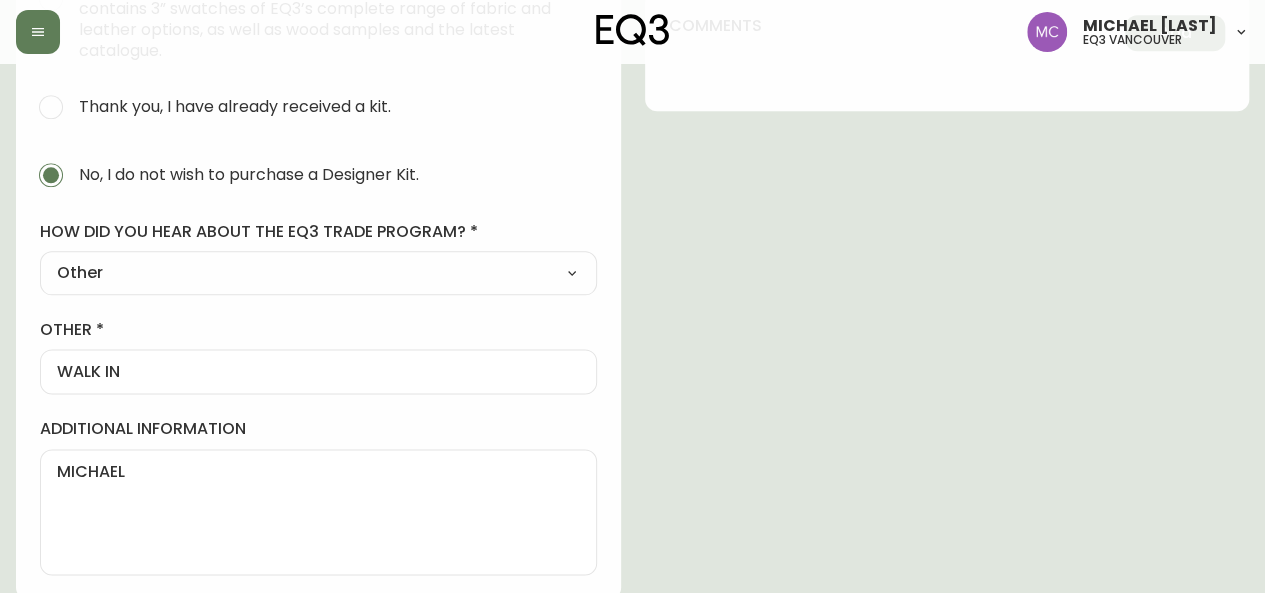 click on "MICHAEL" at bounding box center (318, 512) 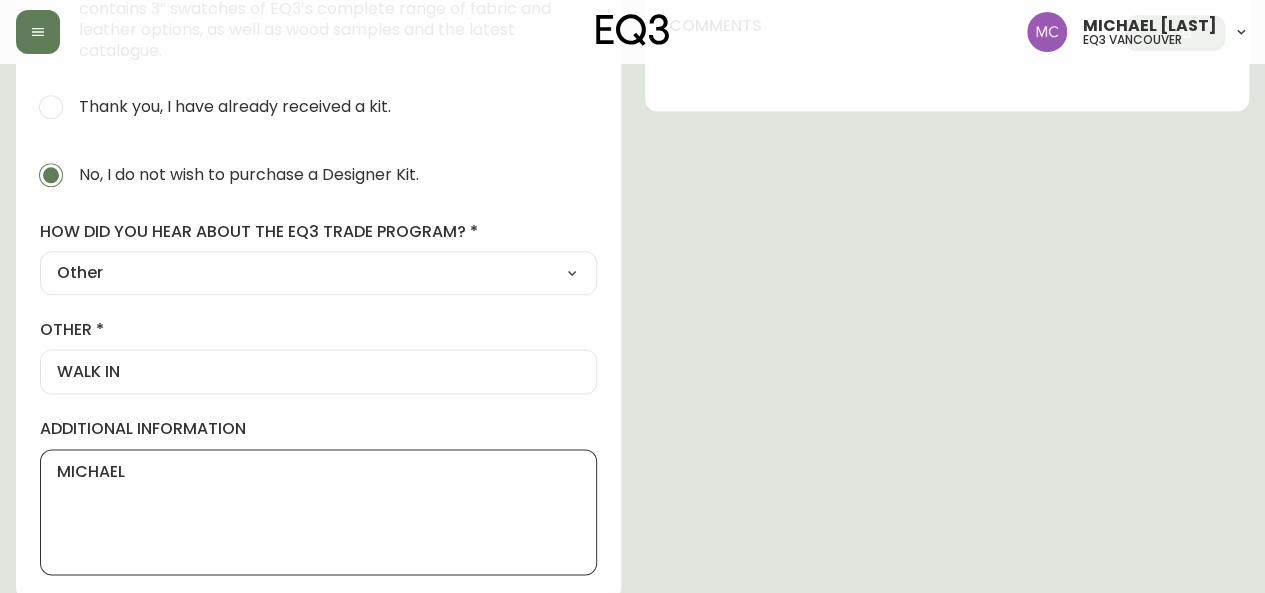 click on "MICHAEL" at bounding box center (318, 512) 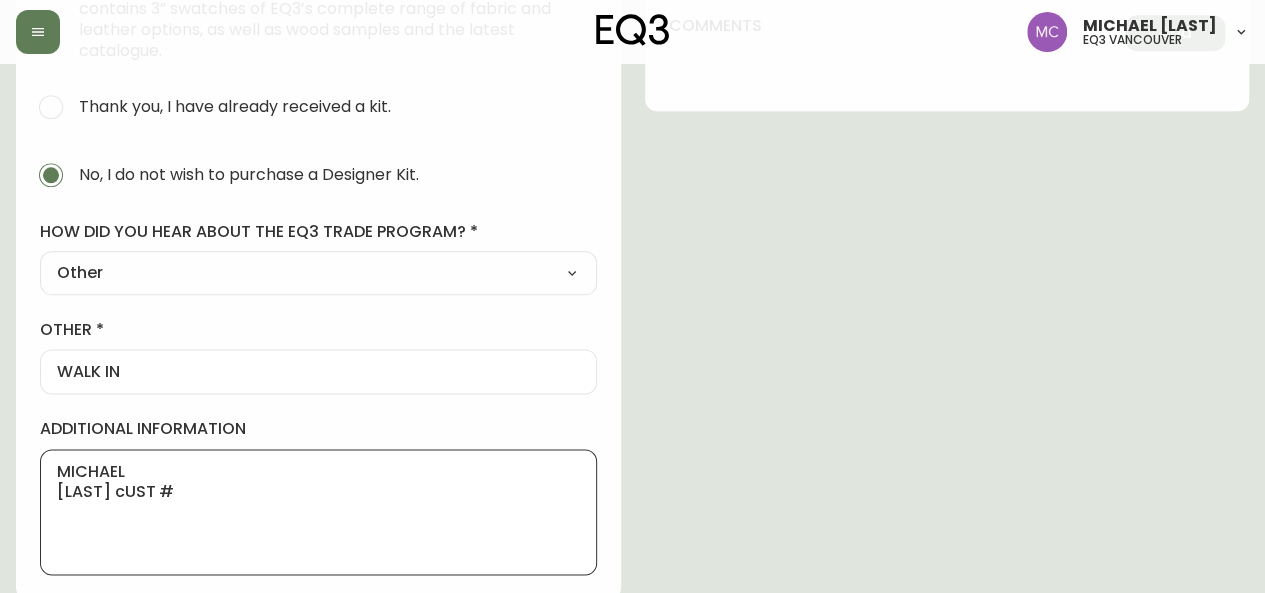 paste on "[NUMBER]" 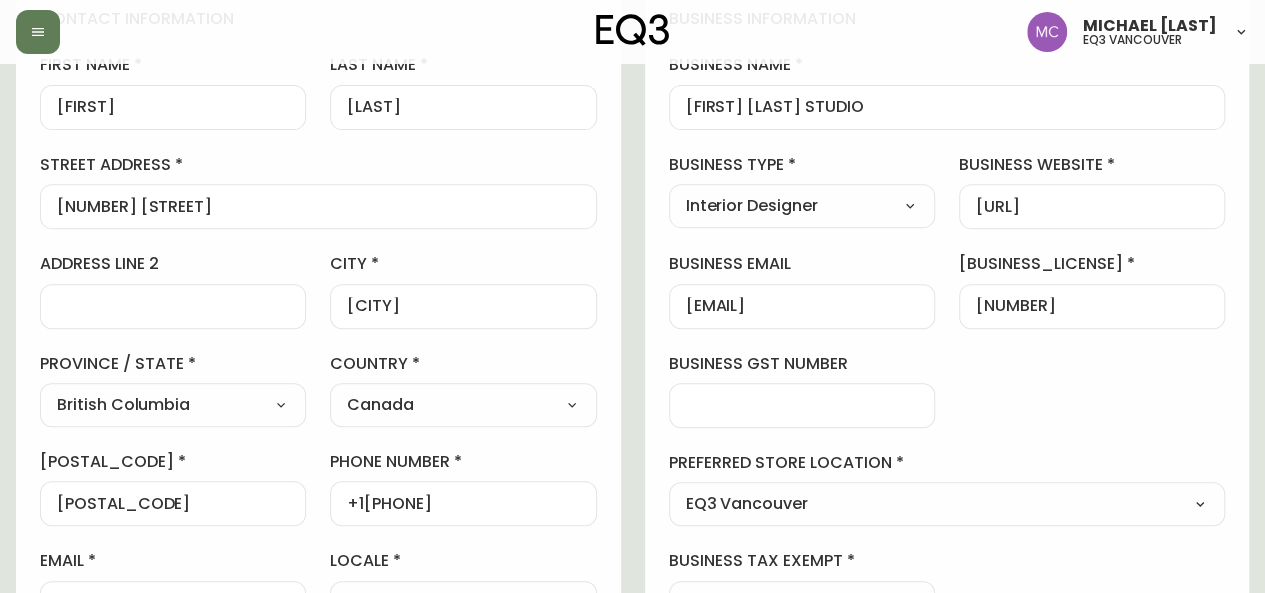 scroll, scrollTop: 0, scrollLeft: 0, axis: both 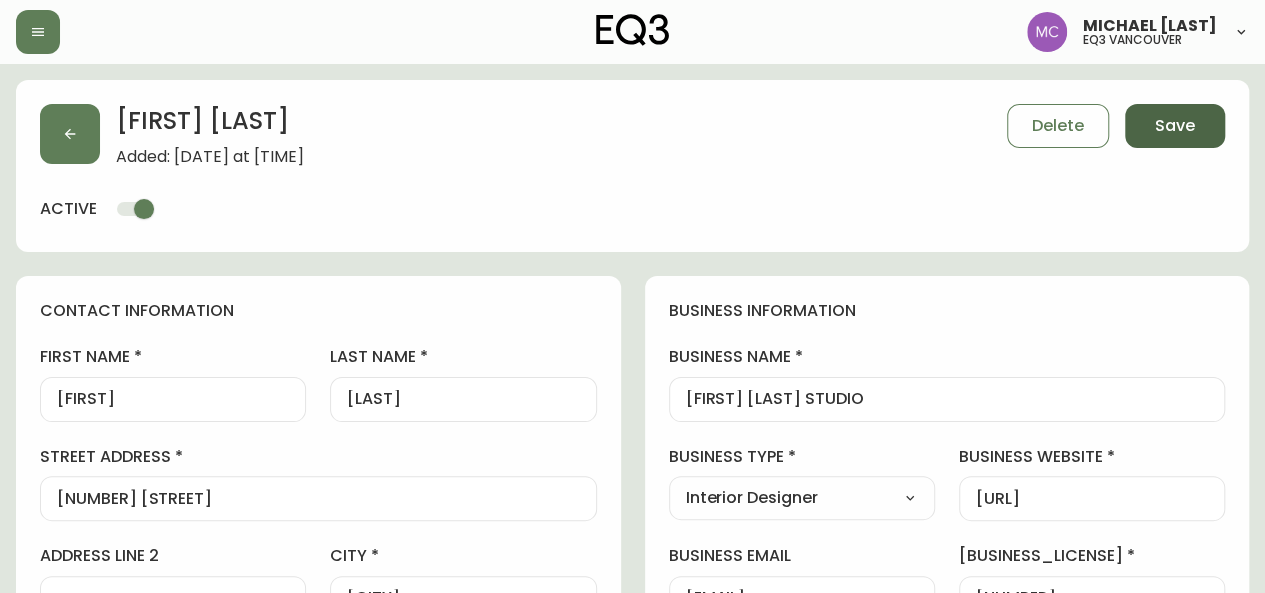 type on "MICHAEL
[LAST] cUST # [NUMBER]" 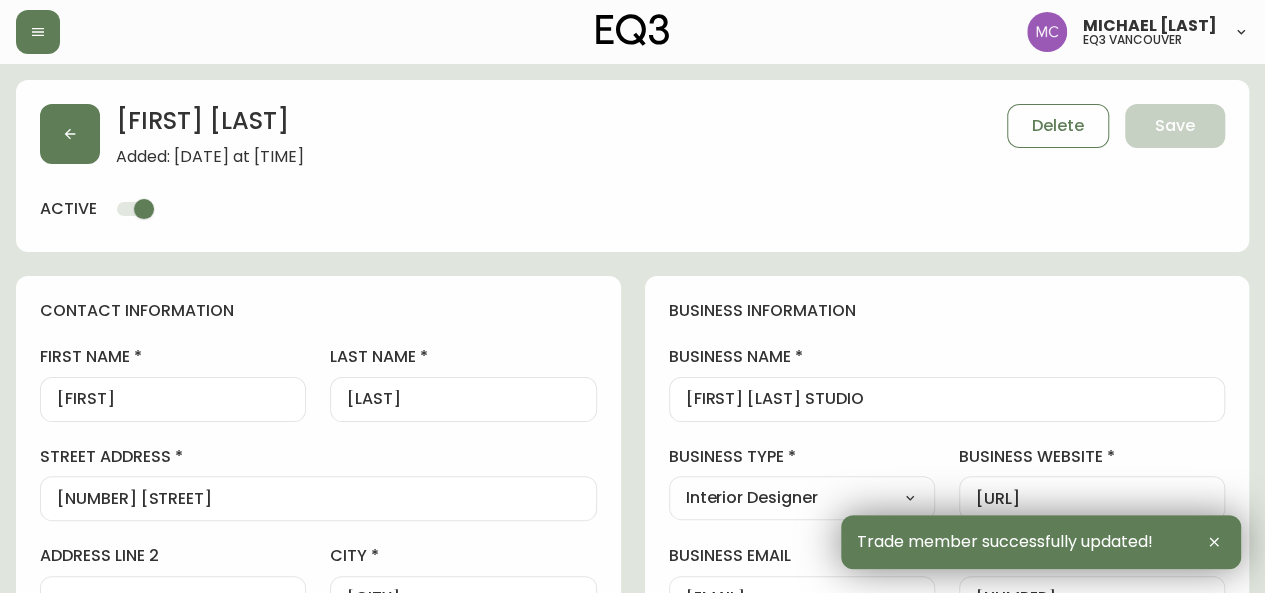 click on "[FIRST]   [LAST] Added: [DATE] at [TIME] Delete Save" at bounding box center [632, 135] 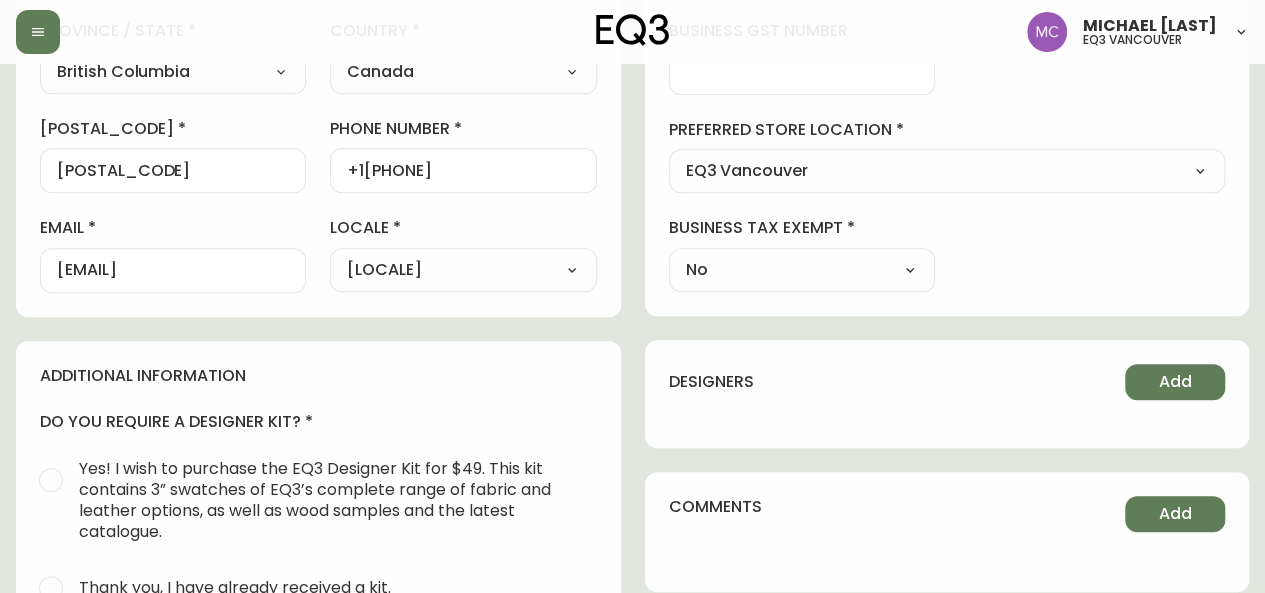 scroll, scrollTop: 631, scrollLeft: 0, axis: vertical 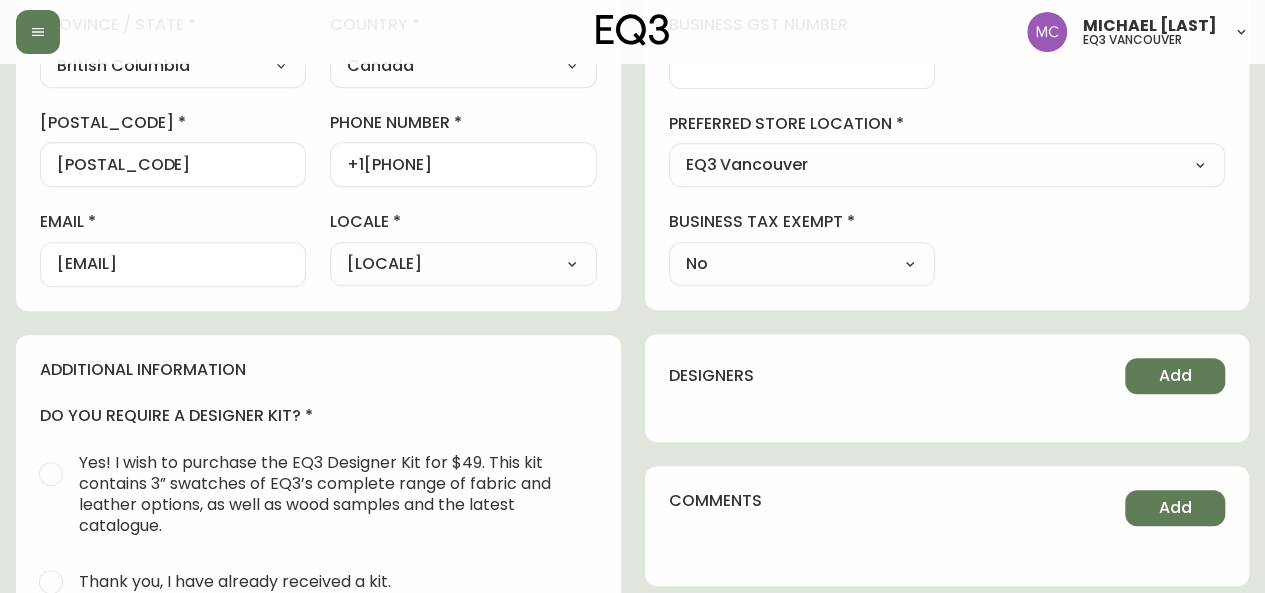click on "[EMAIL]" at bounding box center (173, 264) 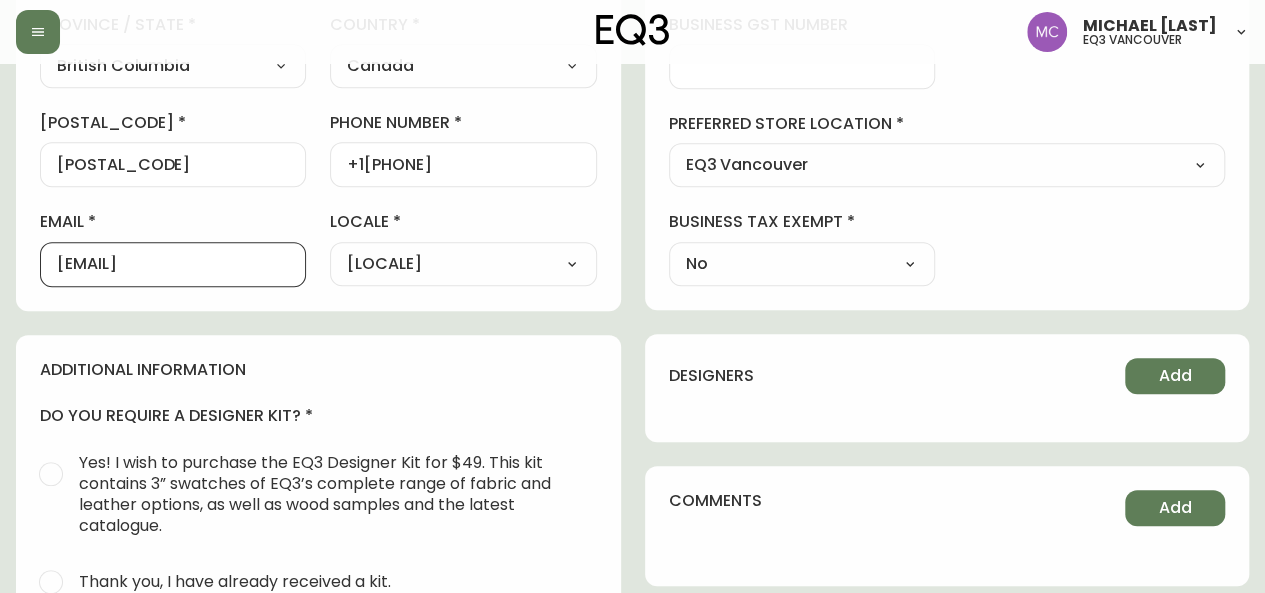 click on "[EMAIL]" at bounding box center (173, 264) 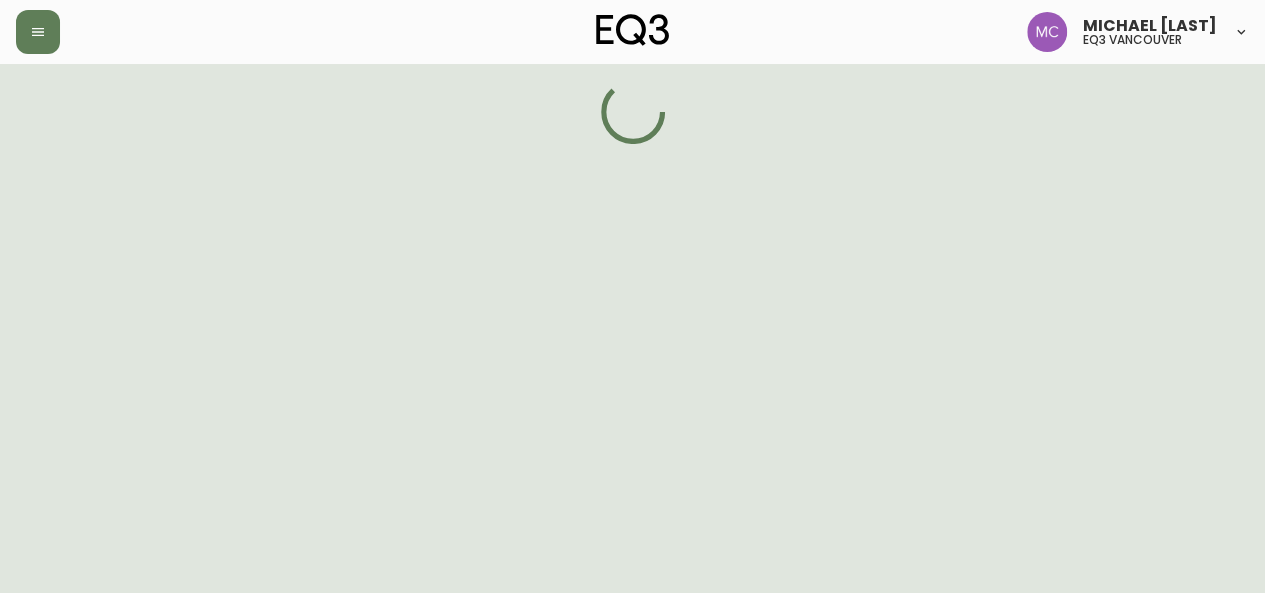 scroll, scrollTop: 0, scrollLeft: 0, axis: both 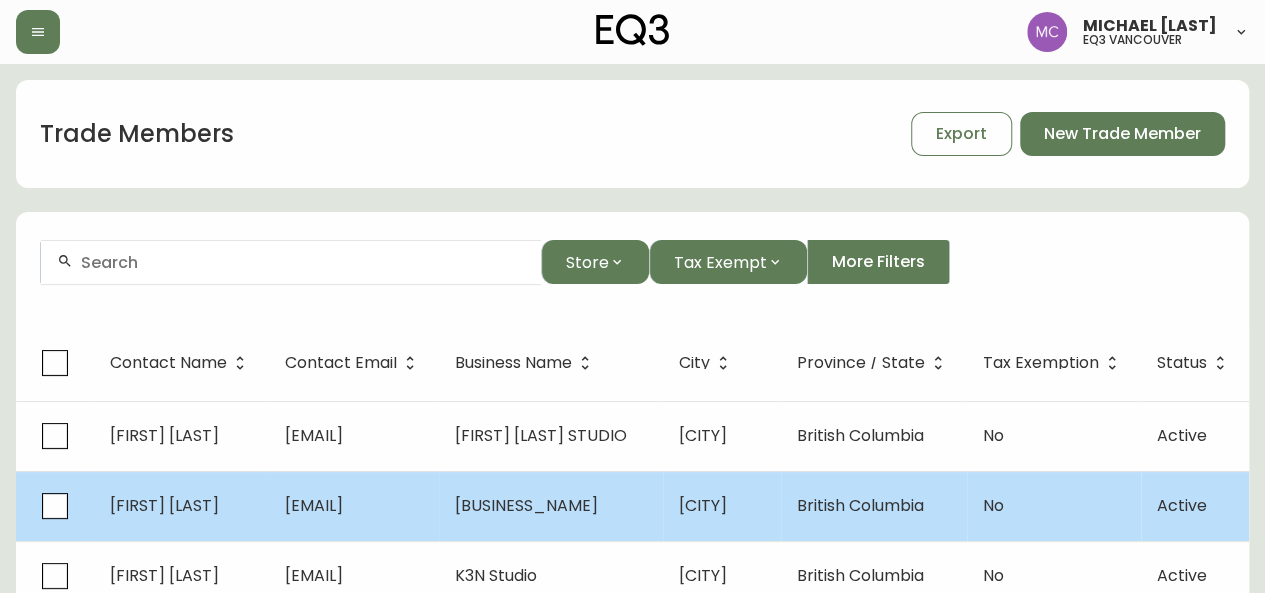 click on "[FIRST] [LAST]" at bounding box center [164, 505] 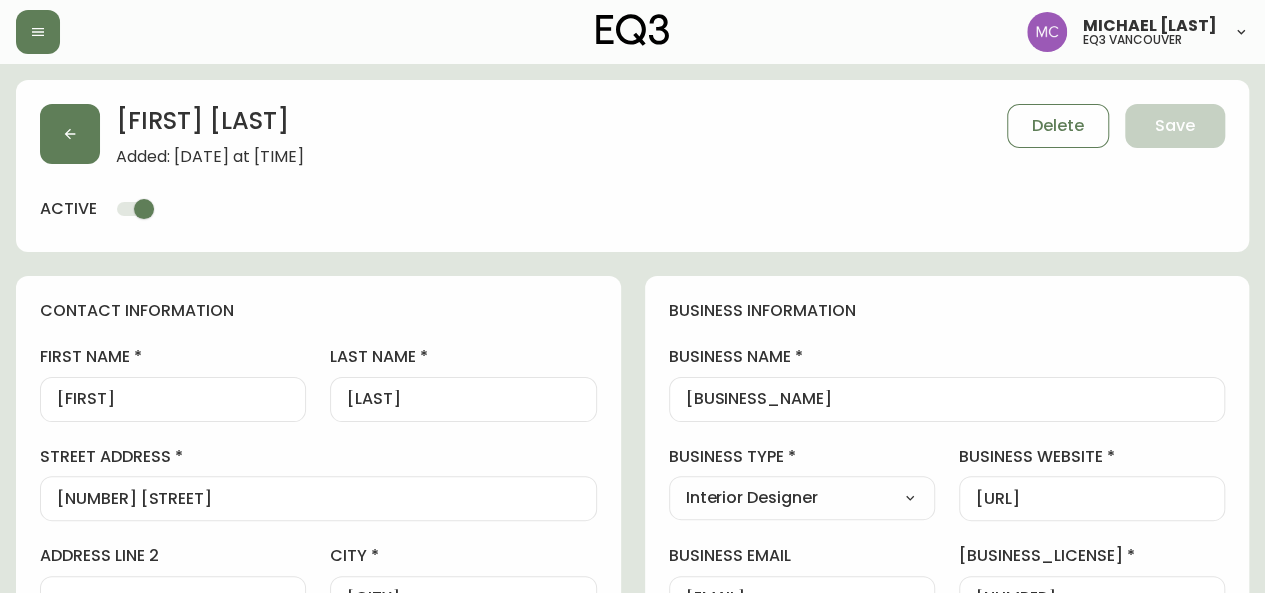 type on "EQ3 Vancouver" 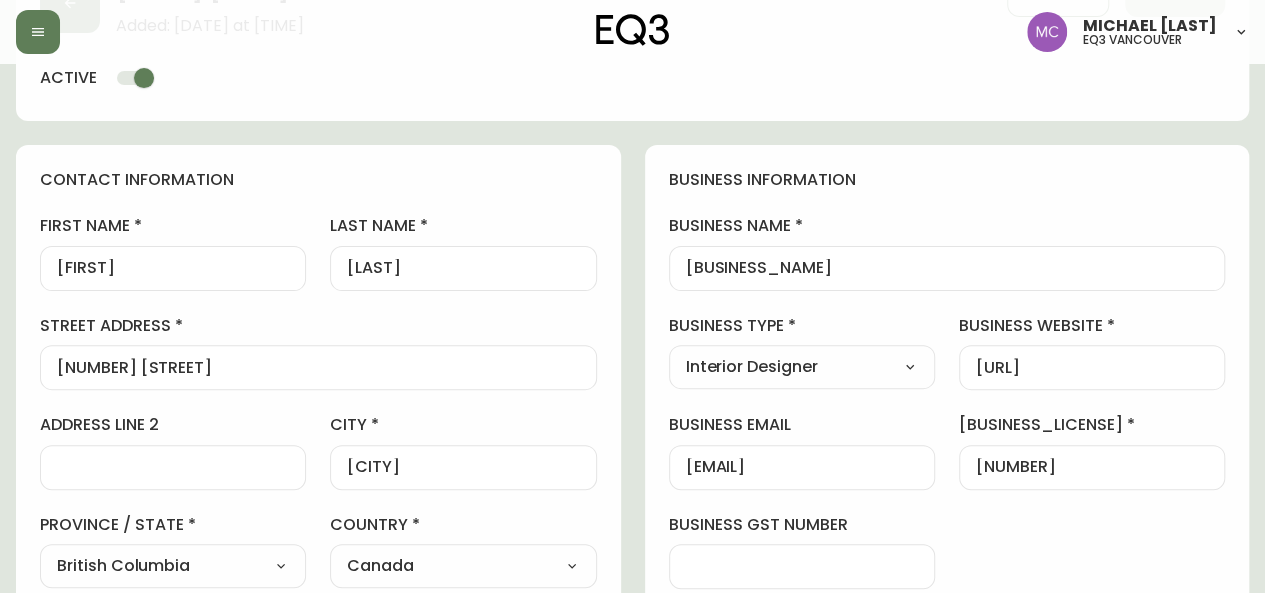 scroll, scrollTop: 137, scrollLeft: 0, axis: vertical 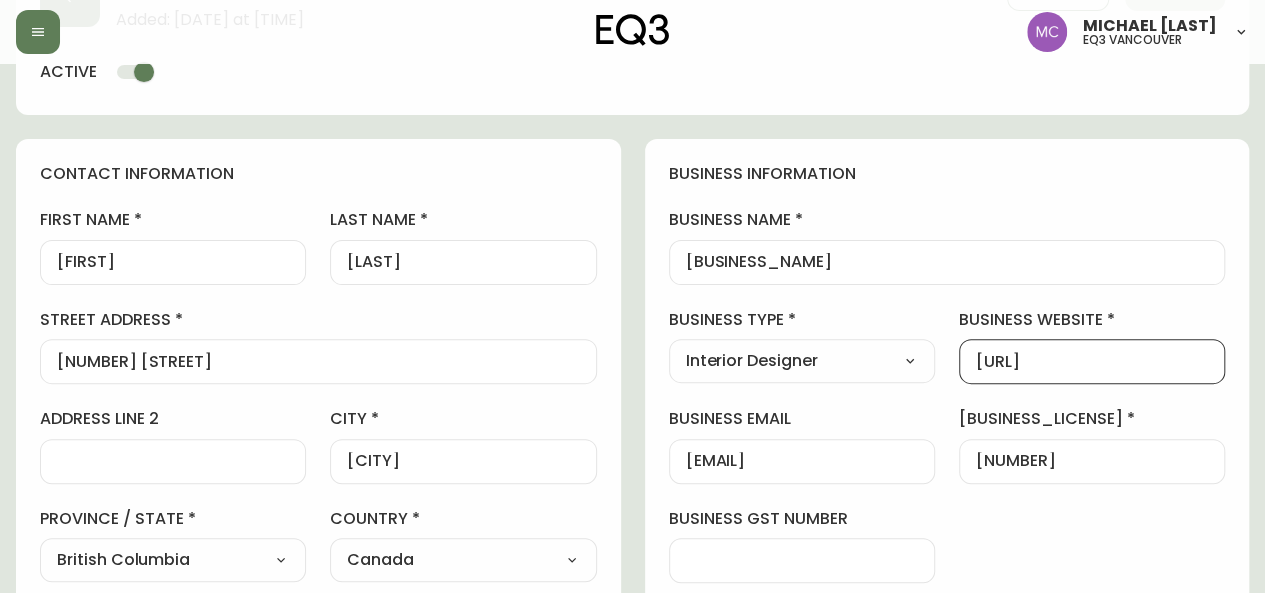 drag, startPoint x: 1080, startPoint y: 359, endPoint x: 1122, endPoint y: 359, distance: 42 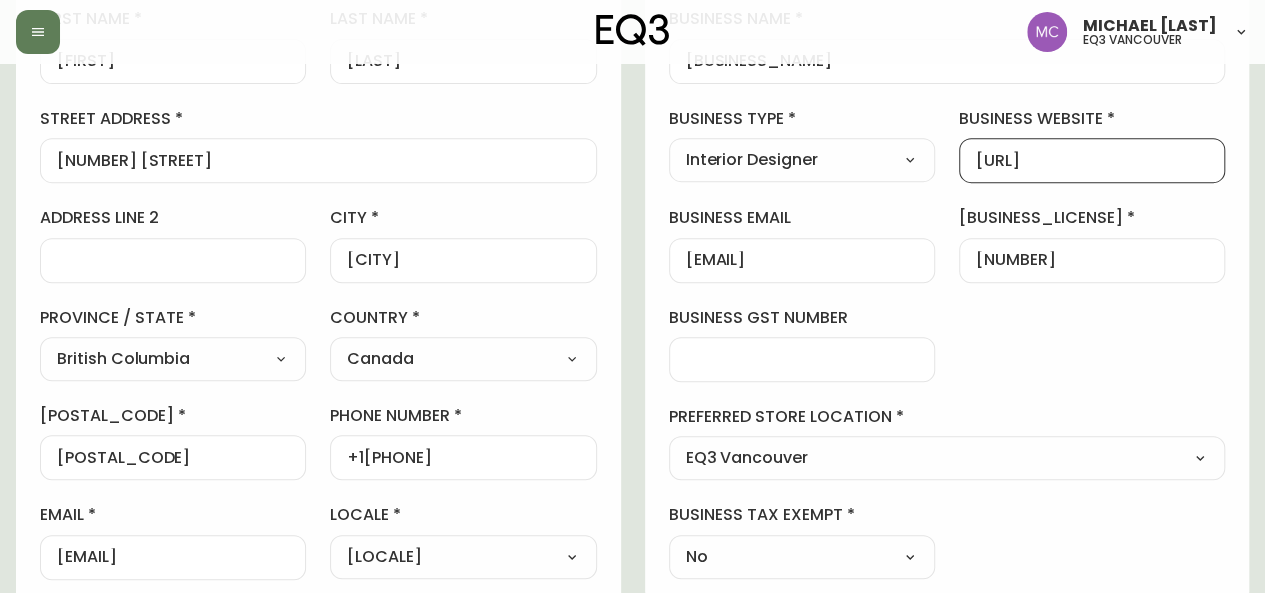scroll, scrollTop: 335, scrollLeft: 0, axis: vertical 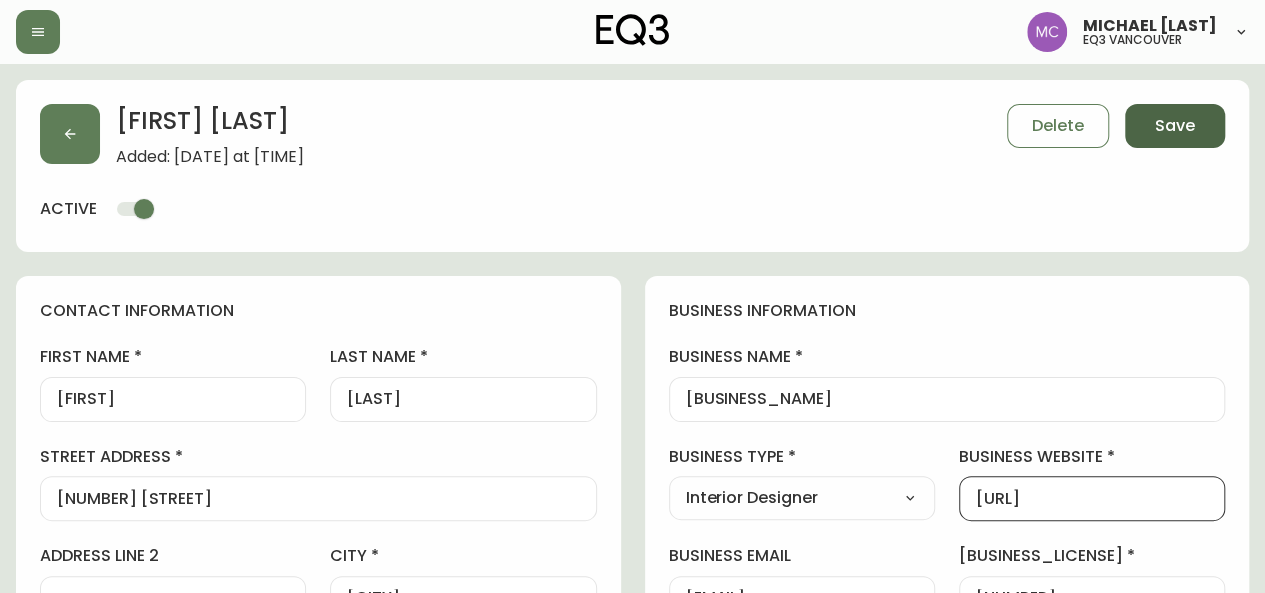 type on "[URL]" 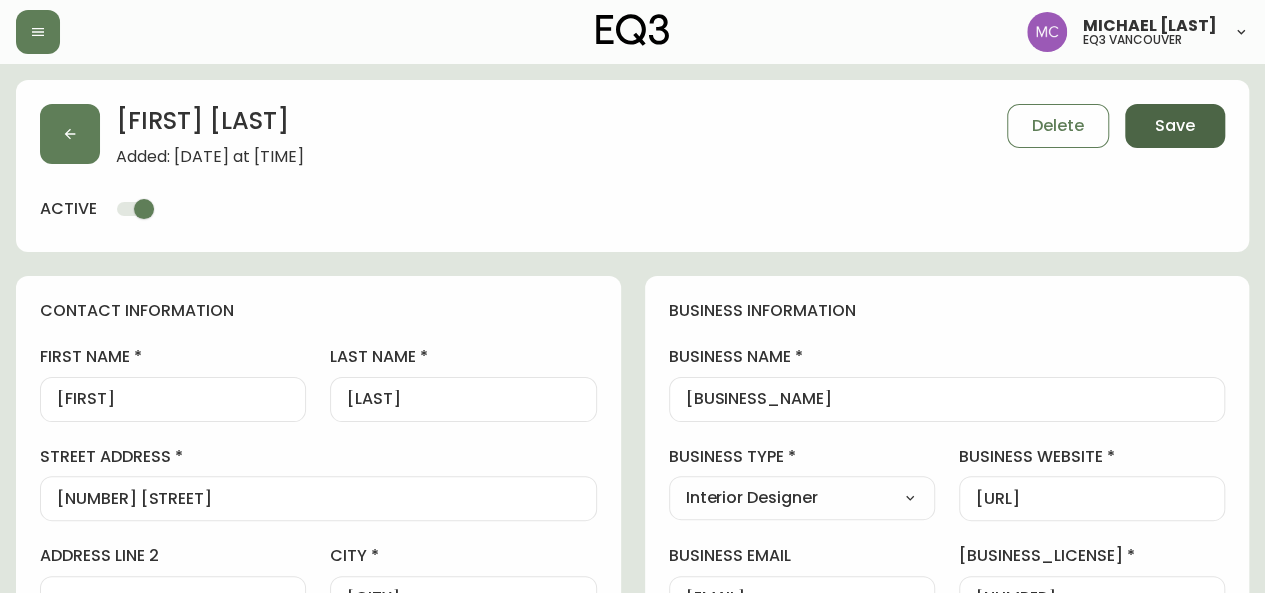 type on "Other" 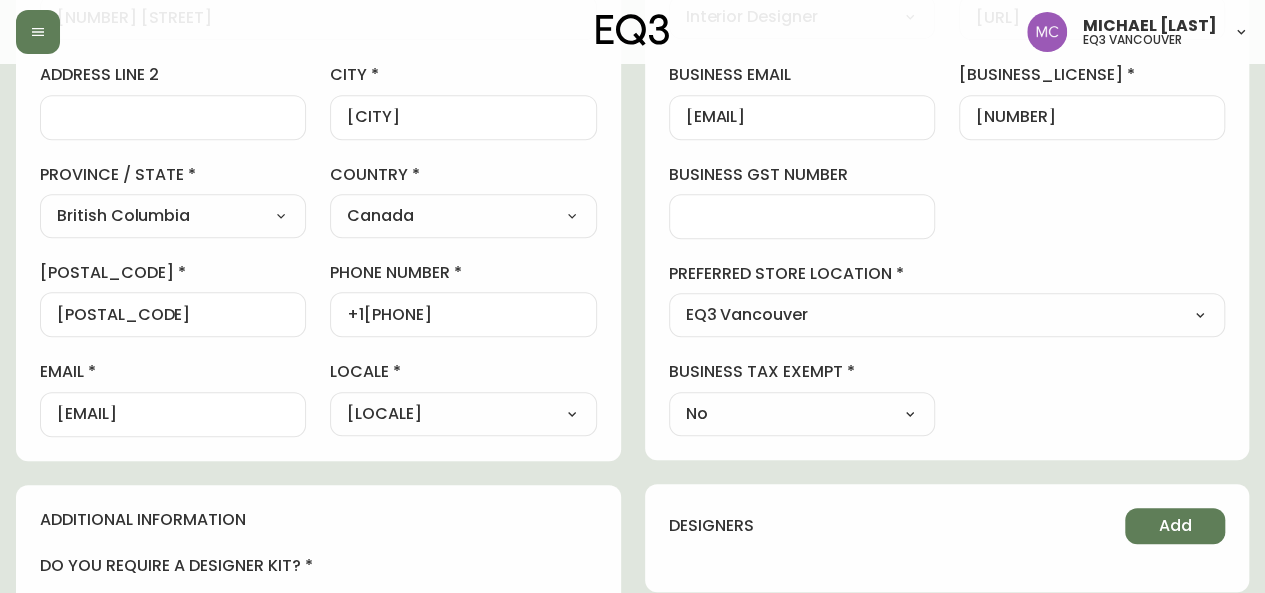 scroll, scrollTop: 485, scrollLeft: 0, axis: vertical 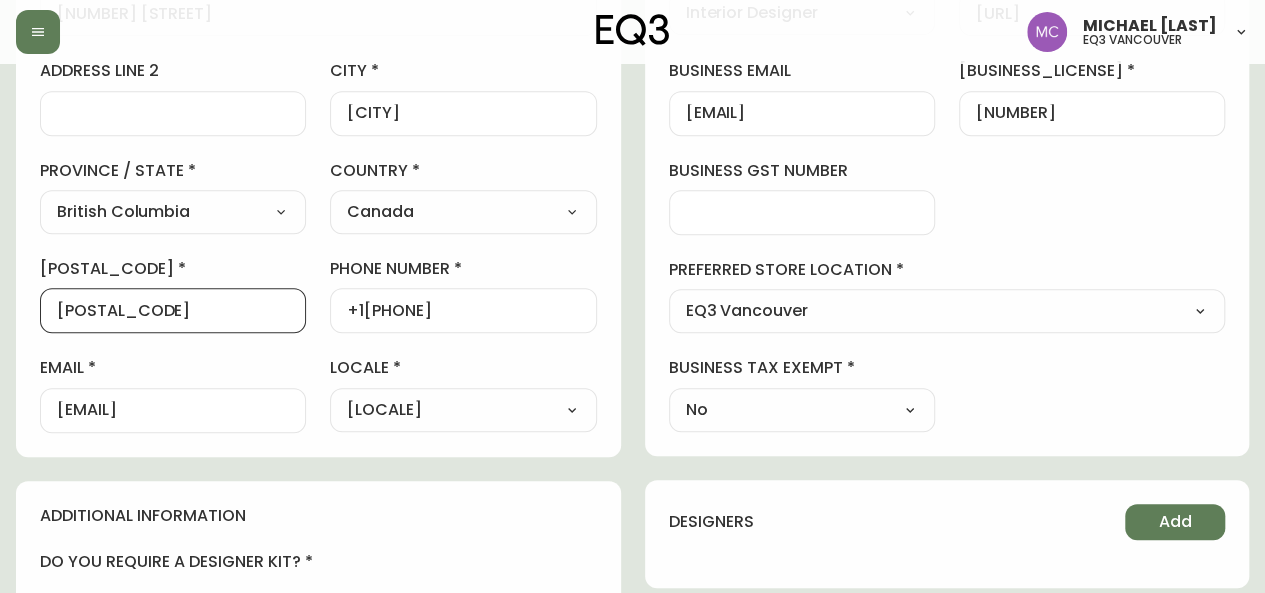 drag, startPoint x: 120, startPoint y: 307, endPoint x: 0, endPoint y: 295, distance: 120.59851 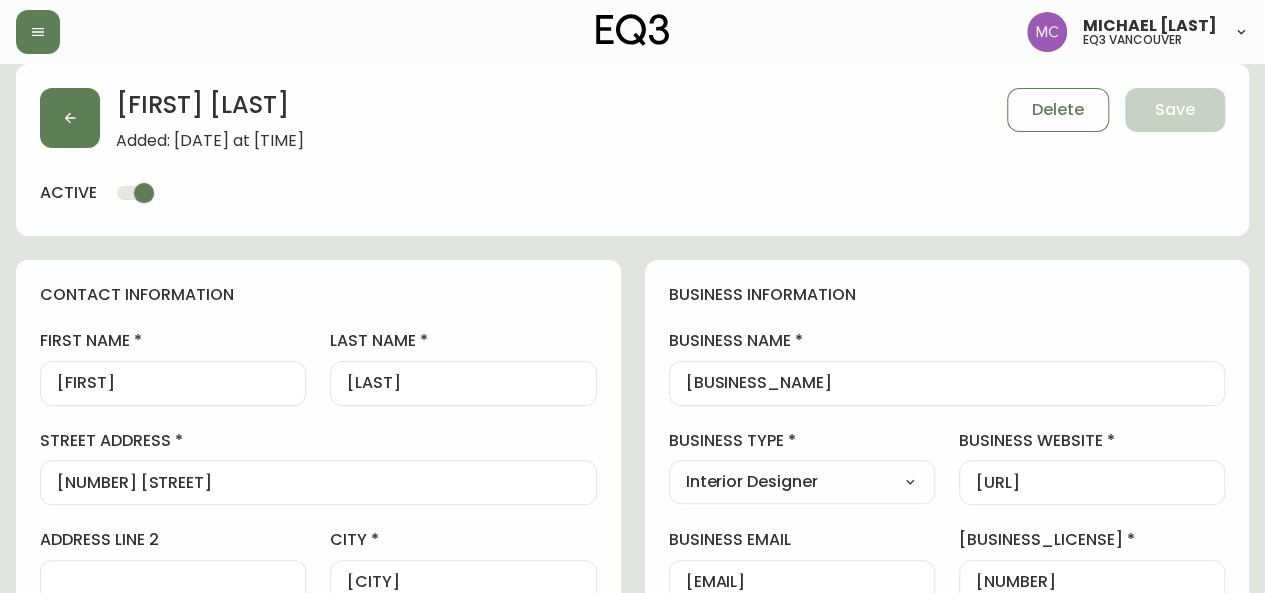 scroll, scrollTop: 0, scrollLeft: 0, axis: both 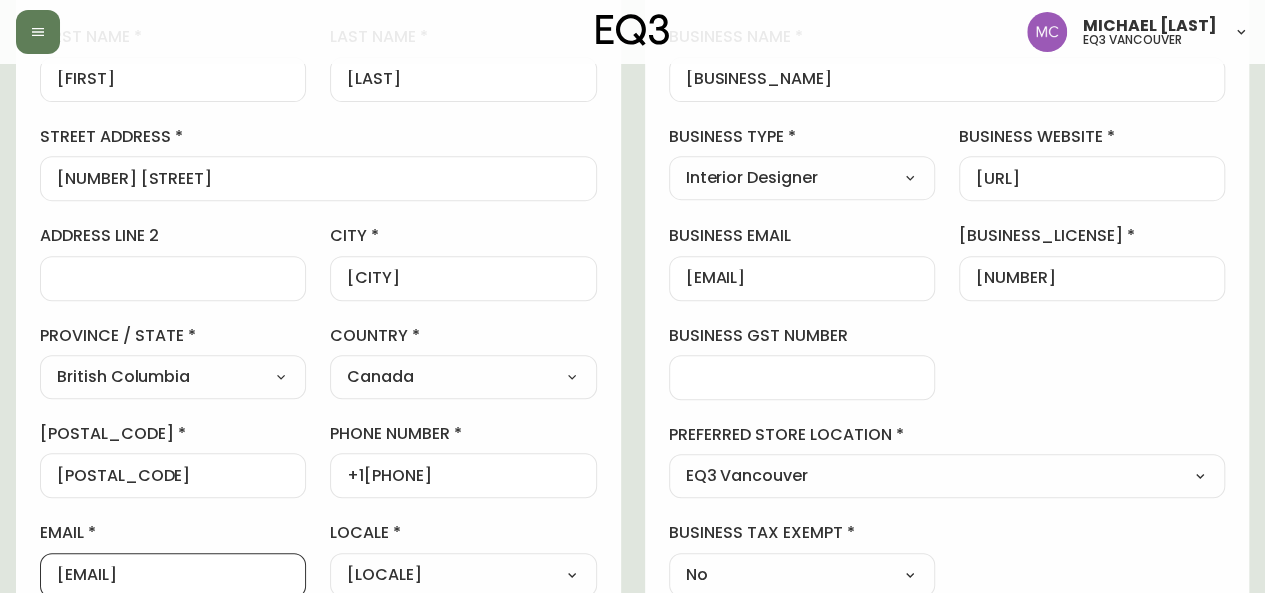 drag, startPoint x: 232, startPoint y: 567, endPoint x: 0, endPoint y: 549, distance: 232.69724 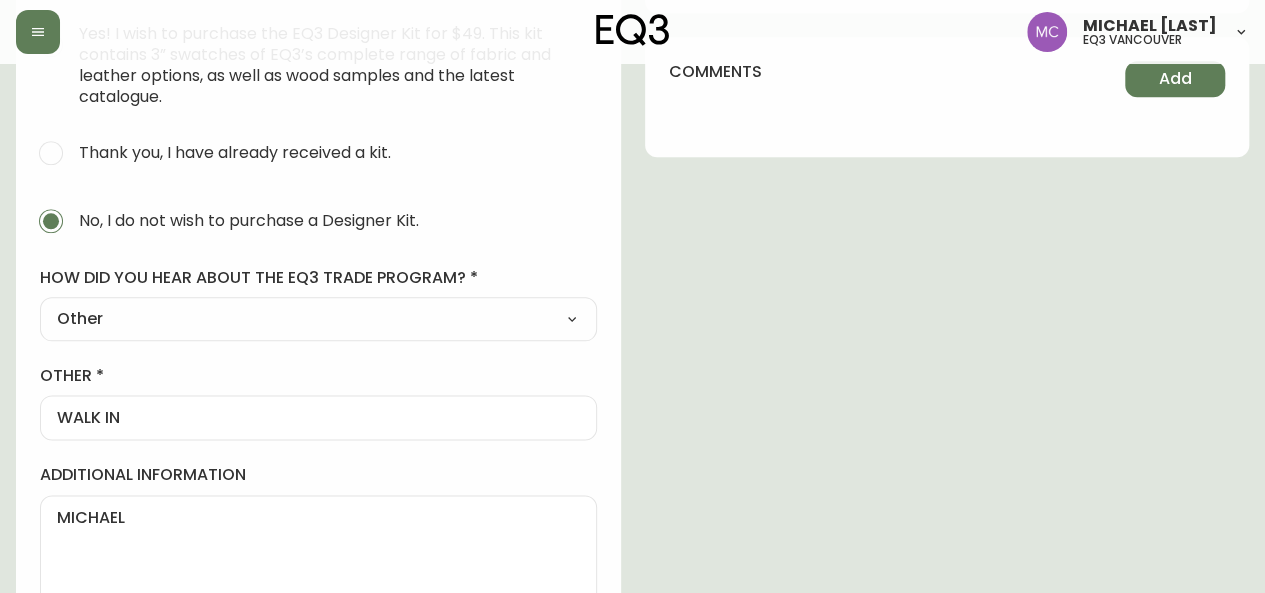 scroll, scrollTop: 1106, scrollLeft: 0, axis: vertical 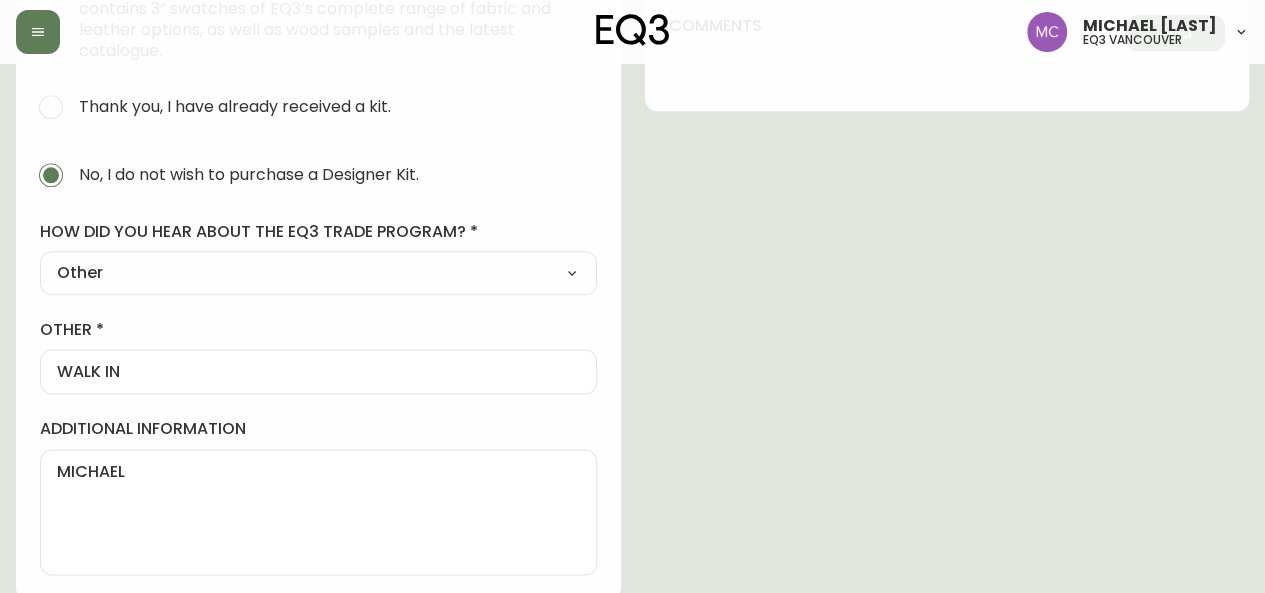 click on "MICHAEL" at bounding box center [318, 512] 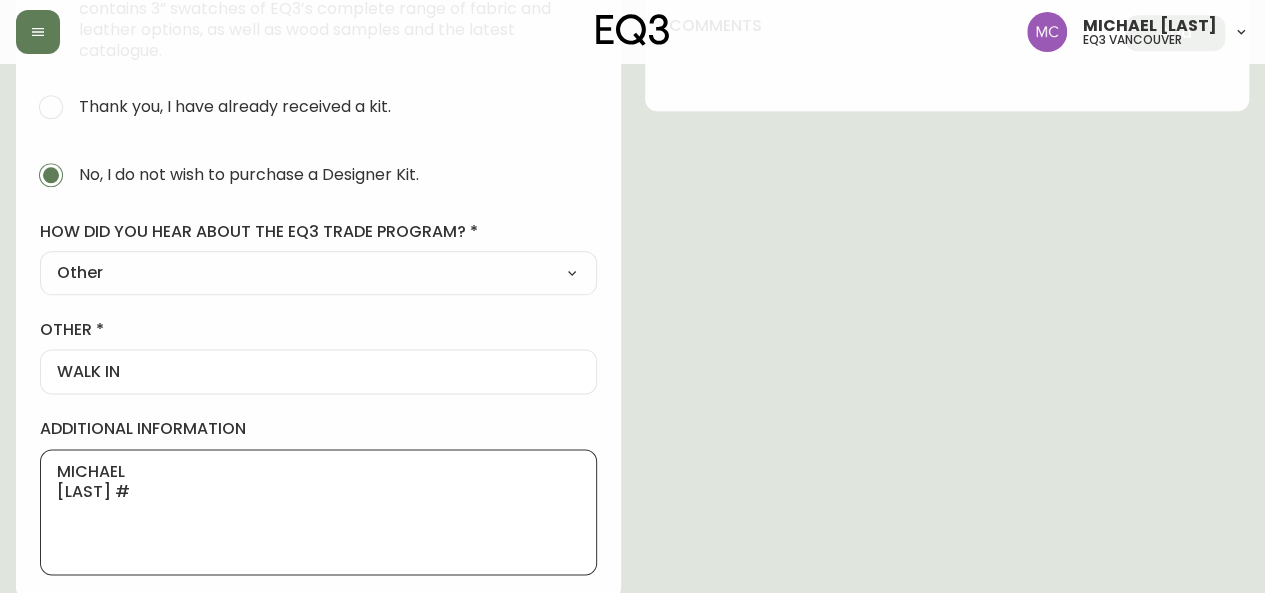click on "MICHAEL
[LAST] #" at bounding box center (318, 512) 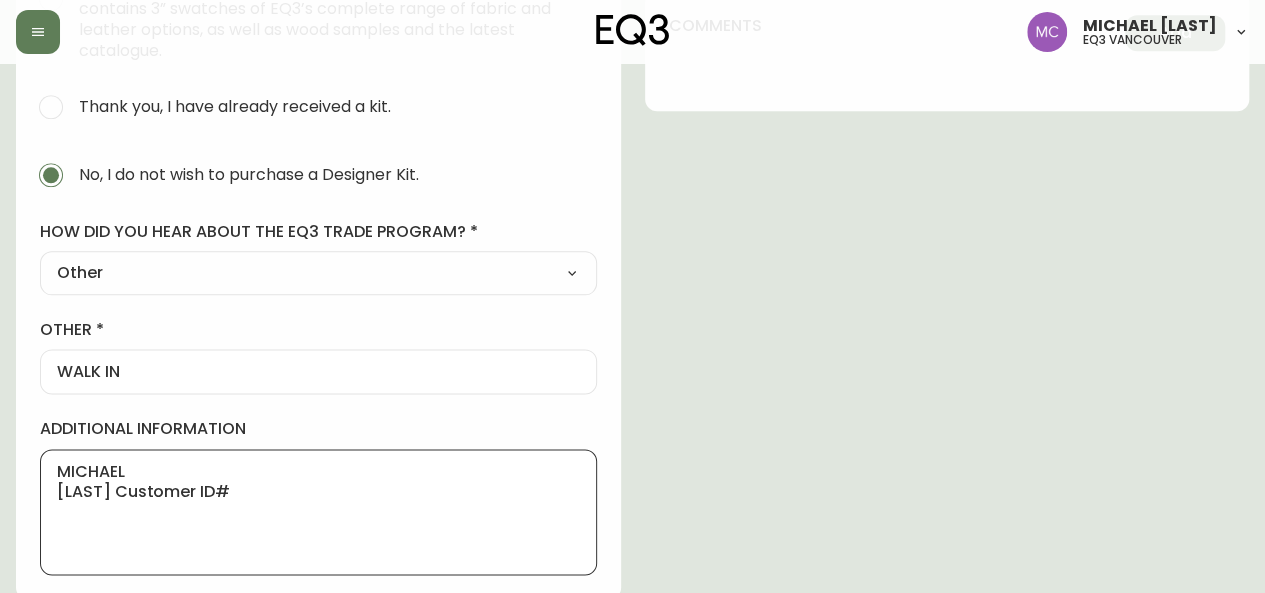 click on "MICHAEL
[LAST] Customer ID#" at bounding box center [318, 512] 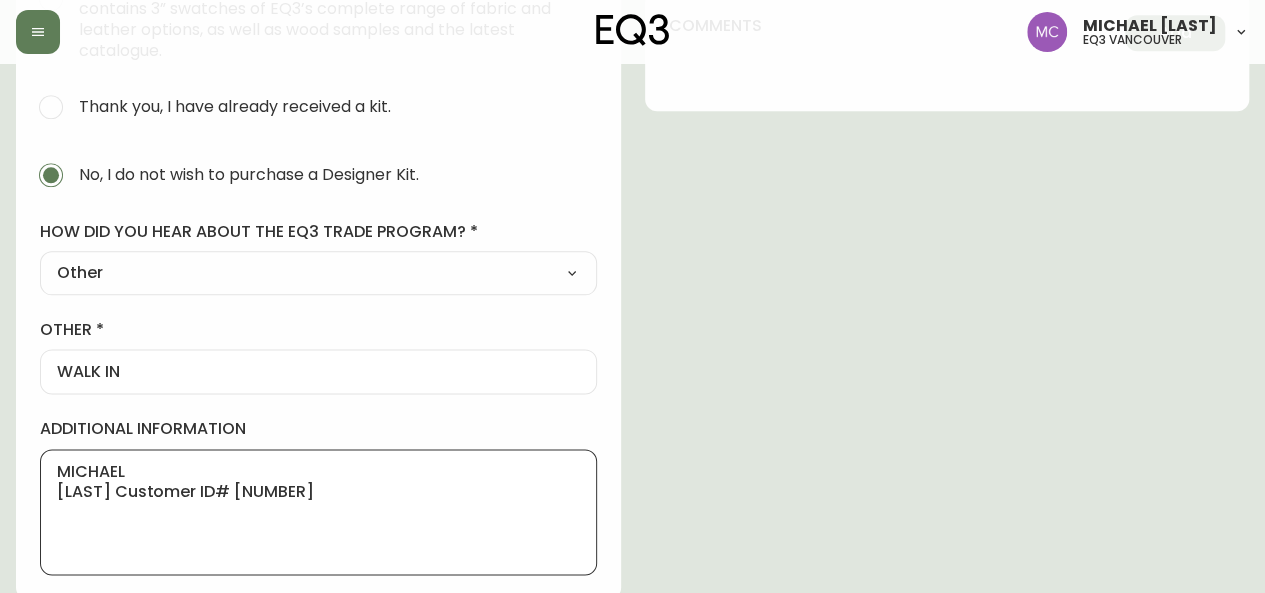 click on "MICHAEL
[LAST] Customer ID# [NUMBER]" at bounding box center [318, 512] 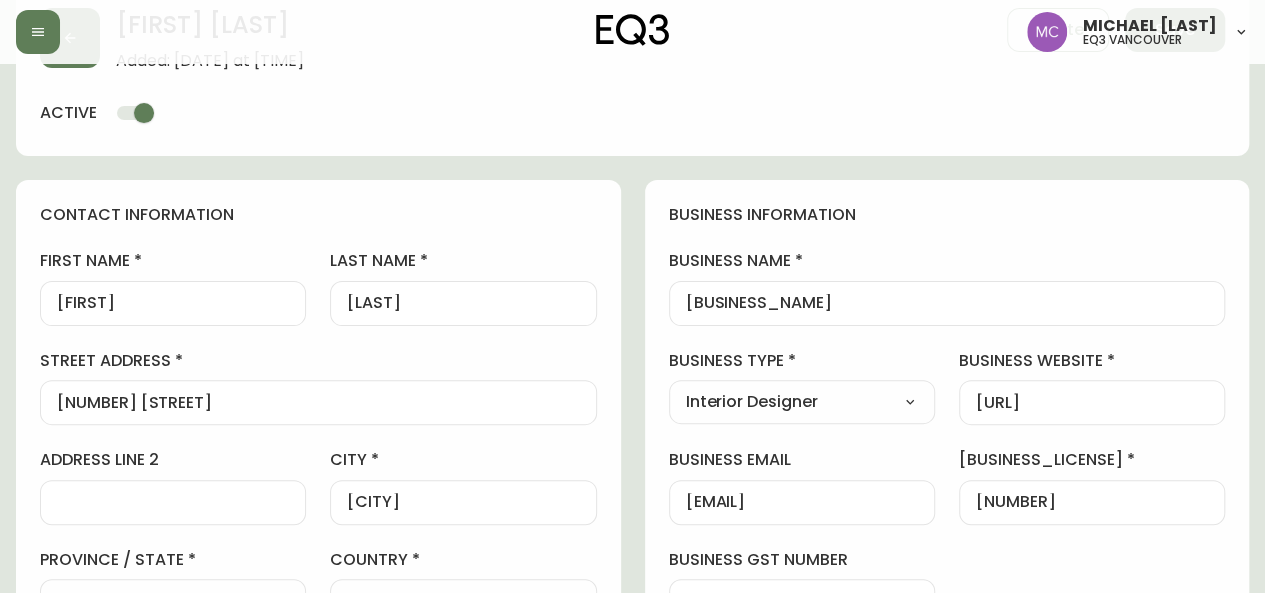 scroll, scrollTop: 0, scrollLeft: 0, axis: both 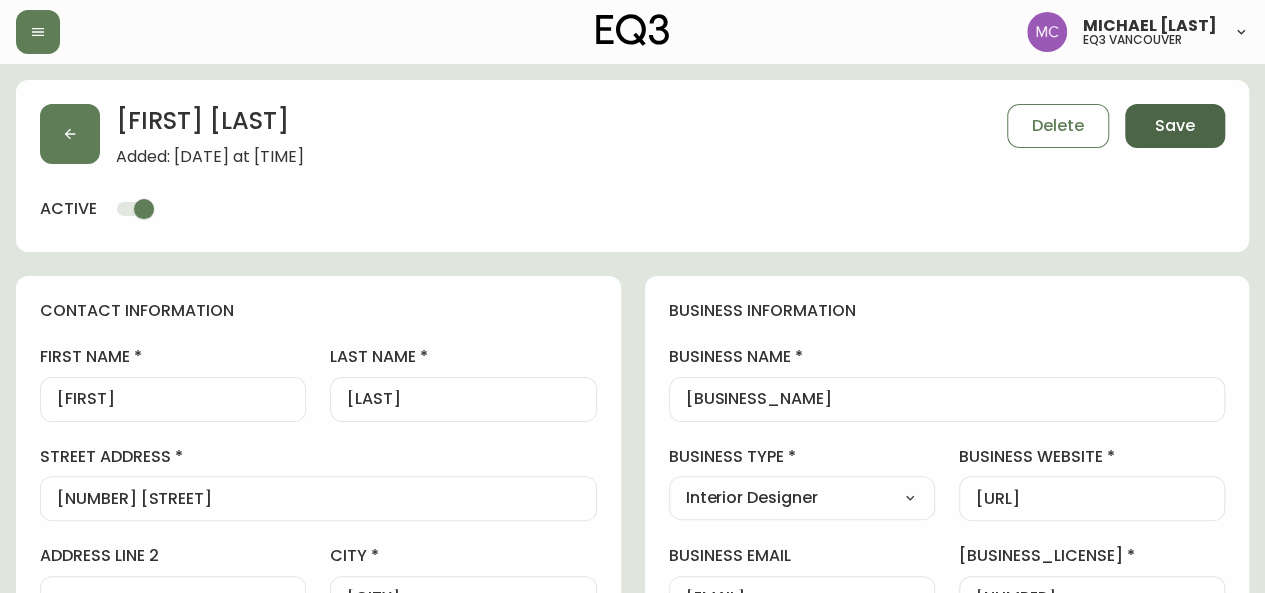 type on "MICHAEL
[LAST] Customer ID# [NUMBER]" 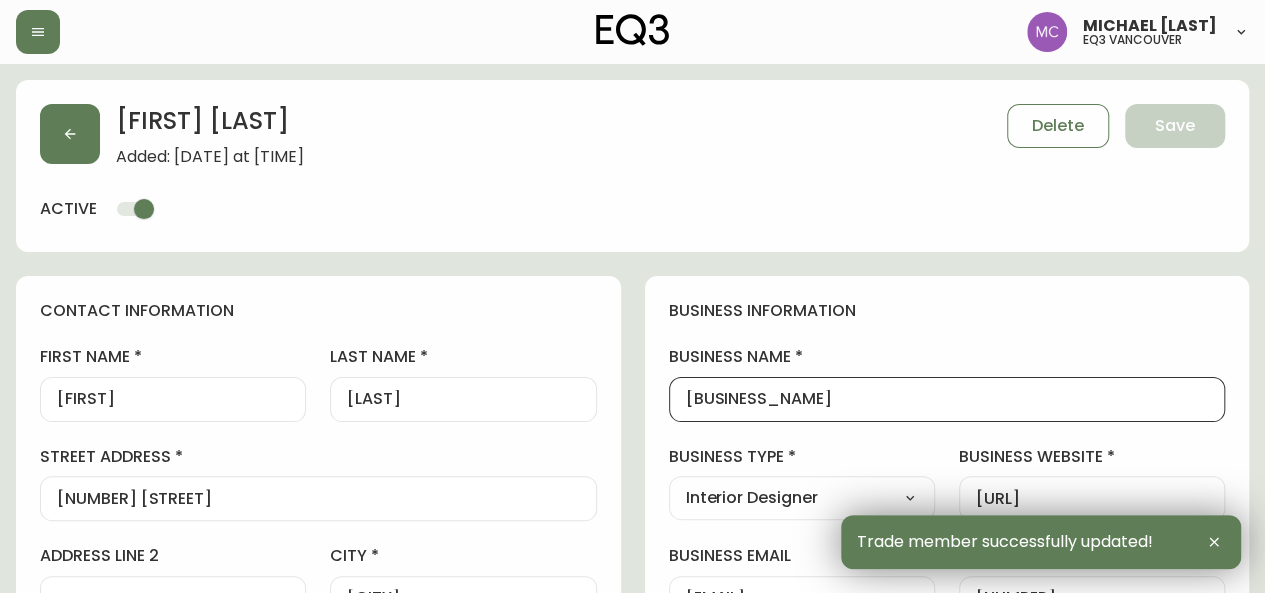 drag, startPoint x: 814, startPoint y: 400, endPoint x: 557, endPoint y: 399, distance: 257.00195 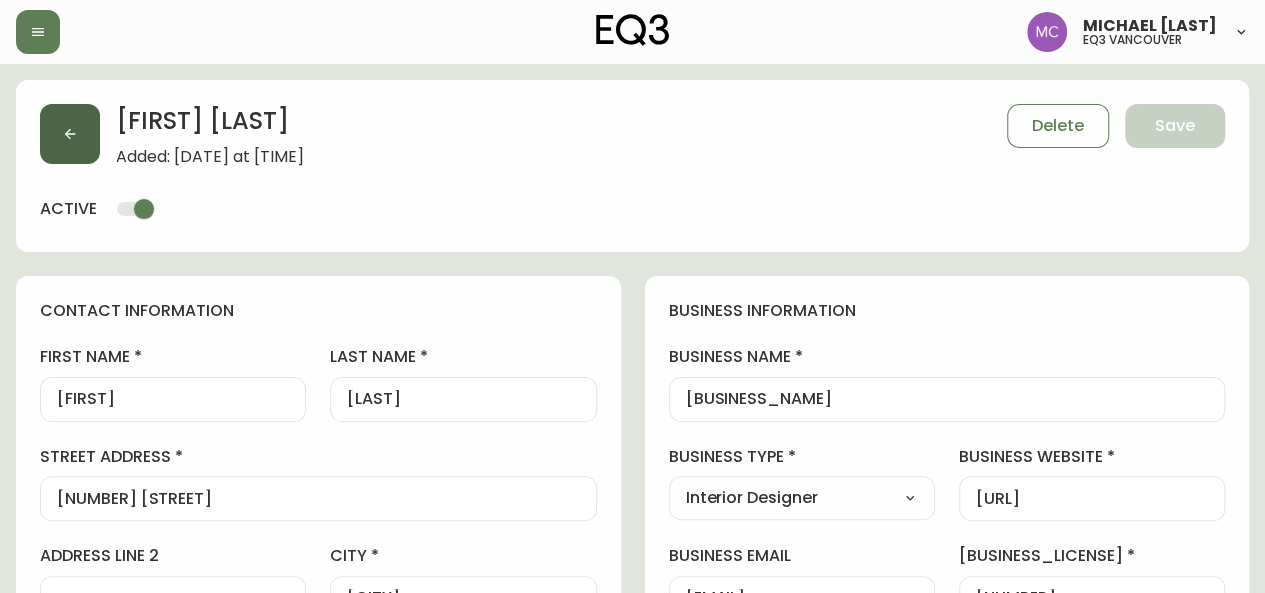 click at bounding box center (70, 134) 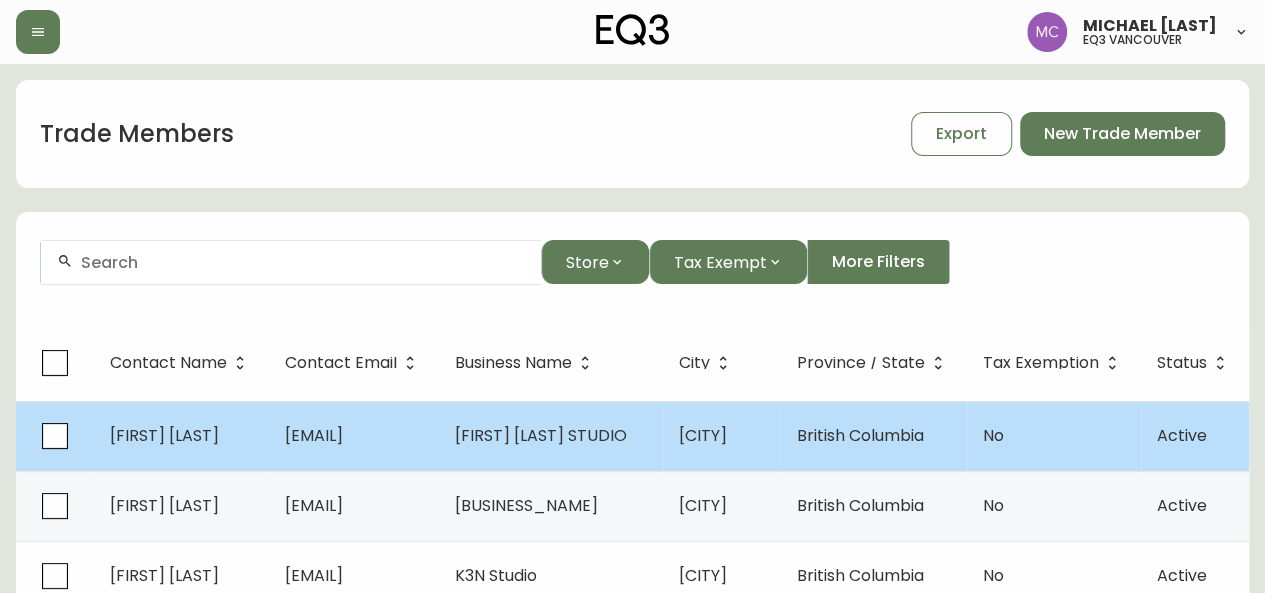 click on "[FIRST] [LAST]" at bounding box center (164, 435) 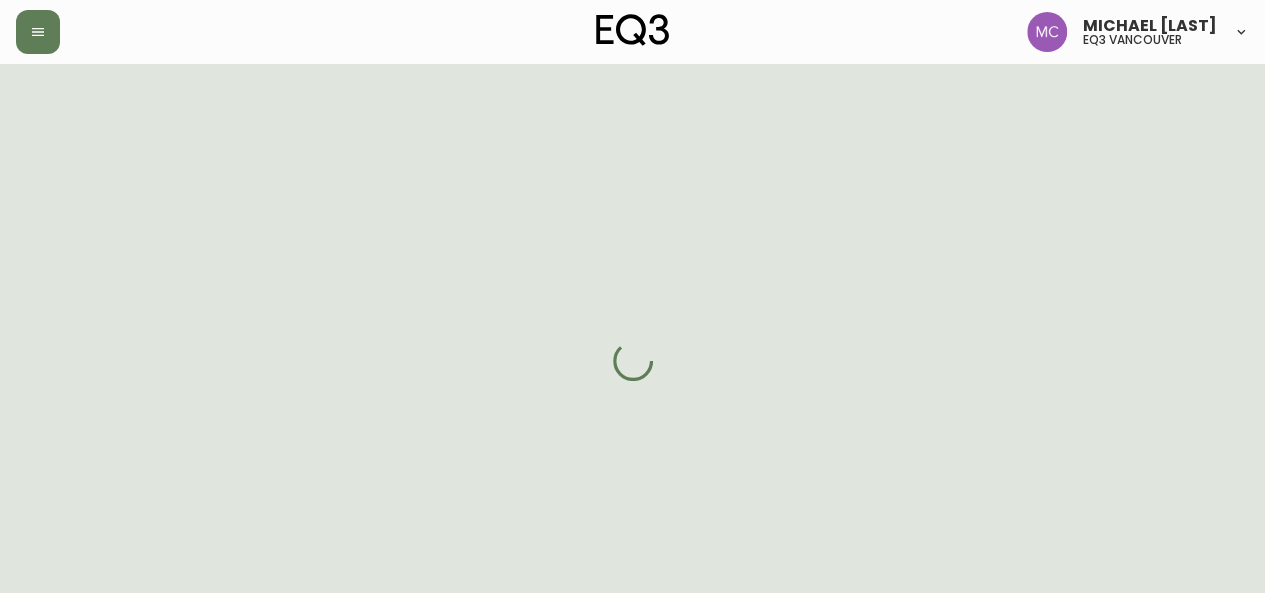 select on "[STATE_ABBR]" 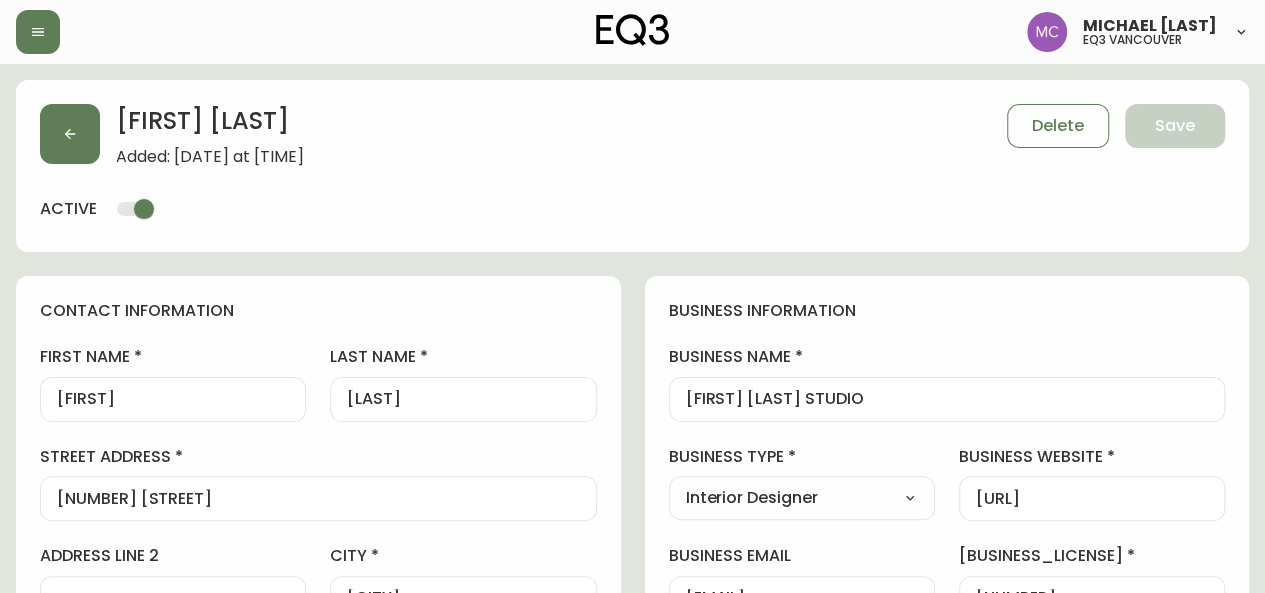 type on "EQ3 Vancouver" 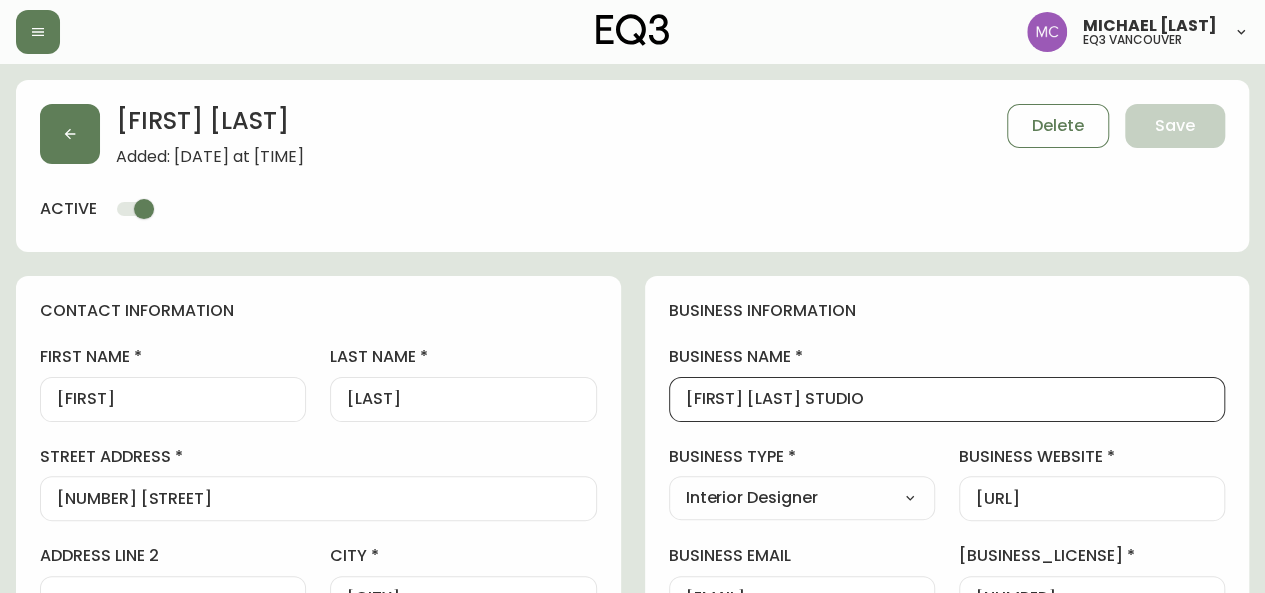 scroll, scrollTop: 0, scrollLeft: 0, axis: both 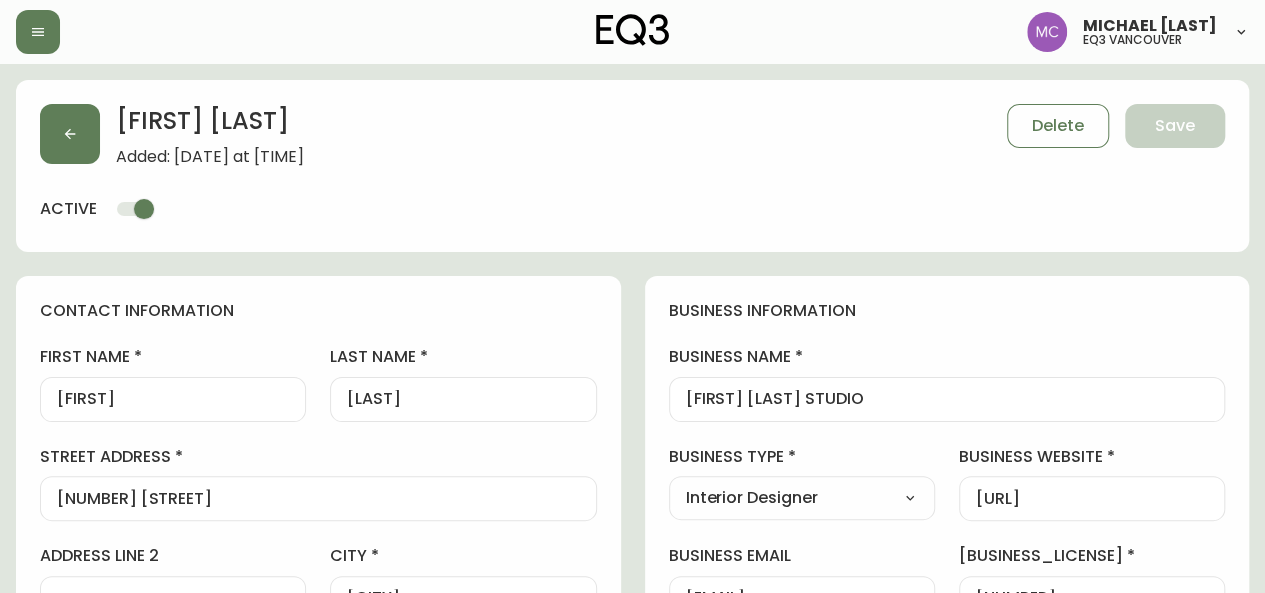 click on "business information business name [FIRST] [LAST] STUDIO business type Interior Designer Select Interior Designer Architect Home Builder Contractor Real Estate Agent Hospitality Other business website [URL] business email [EMAIL] business license number [NUMBER] business gst number preferred store location EQ3 Vancouver Select - Store locations EQ3 Brossard EQ3 Burlington EQ3 Calgary EQ3 Montréal - Griffintown EQ3 Montréal - St Laurent EQ3 Ottawa EQ3 Outlet - Laval EQ3 Quebec City EQ3 Toronto - Hanna EQ3 Toronto - King EQ3 Vancouver EQ3 Winnipeg Select - Trade locations EQ3 US Trade - Formally East  business tax exempt No Select Yes No" at bounding box center [947, 608] 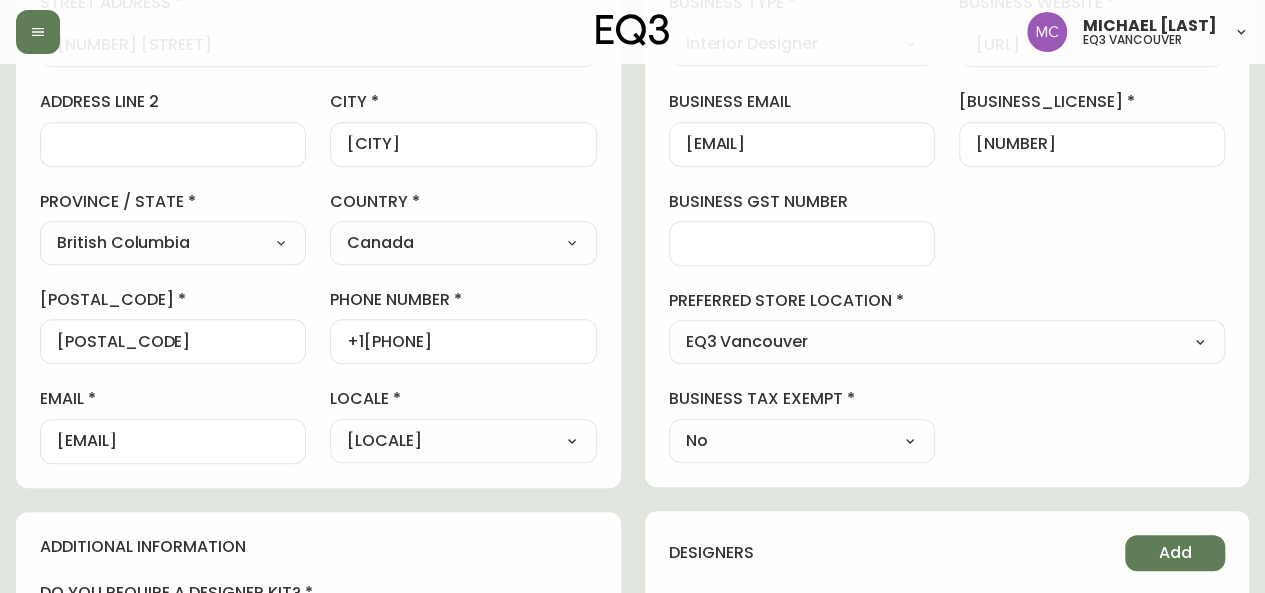 scroll, scrollTop: 464, scrollLeft: 0, axis: vertical 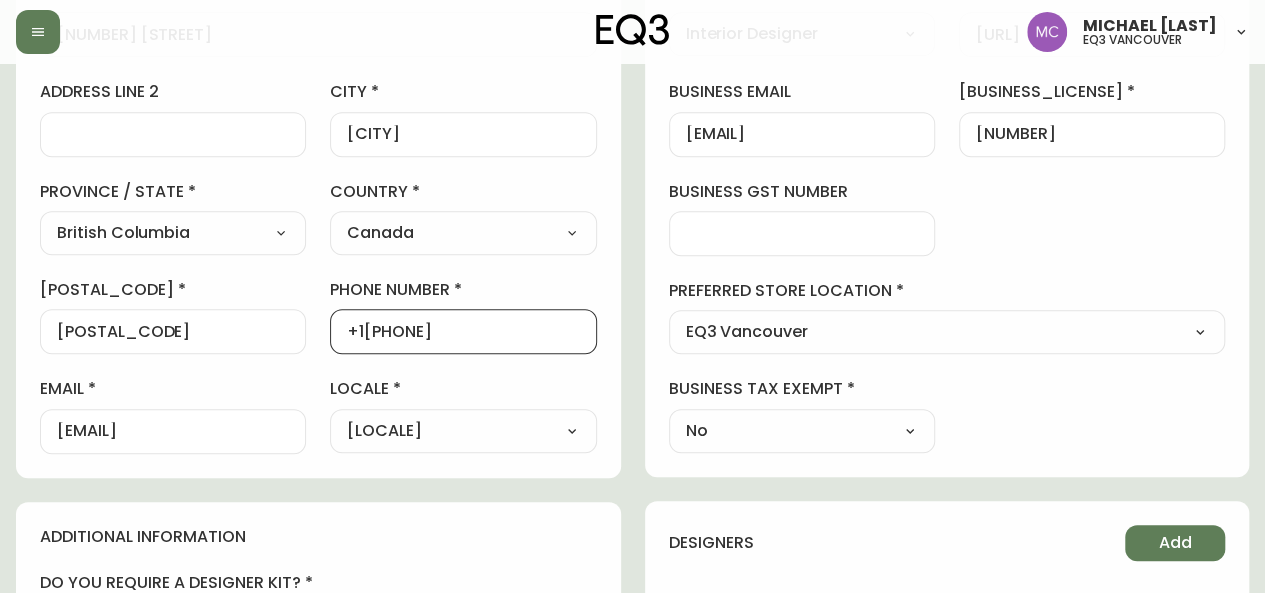 drag, startPoint x: 464, startPoint y: 329, endPoint x: 311, endPoint y: 323, distance: 153.1176 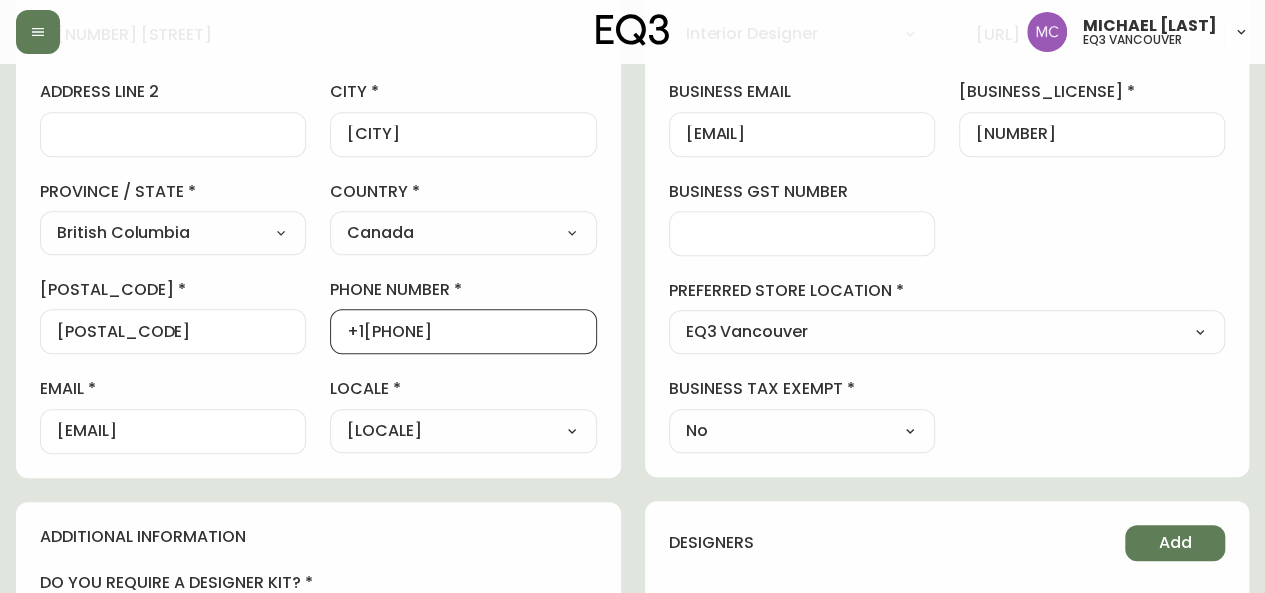 click on "+1[PHONE]" at bounding box center (463, 331) 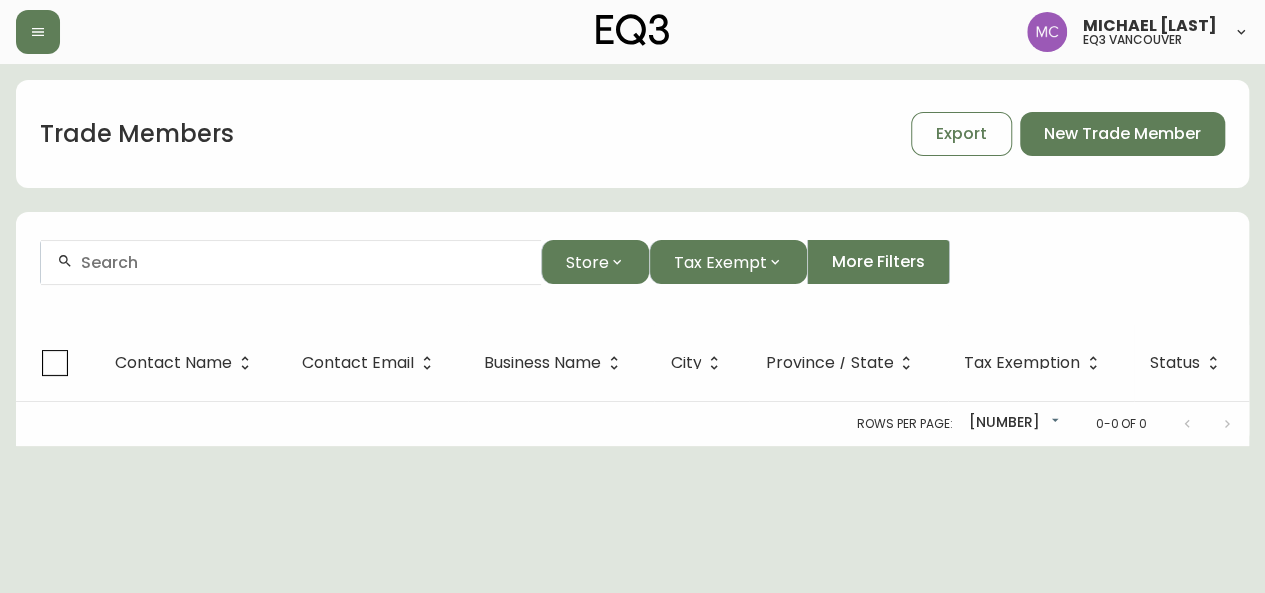 scroll, scrollTop: 0, scrollLeft: 0, axis: both 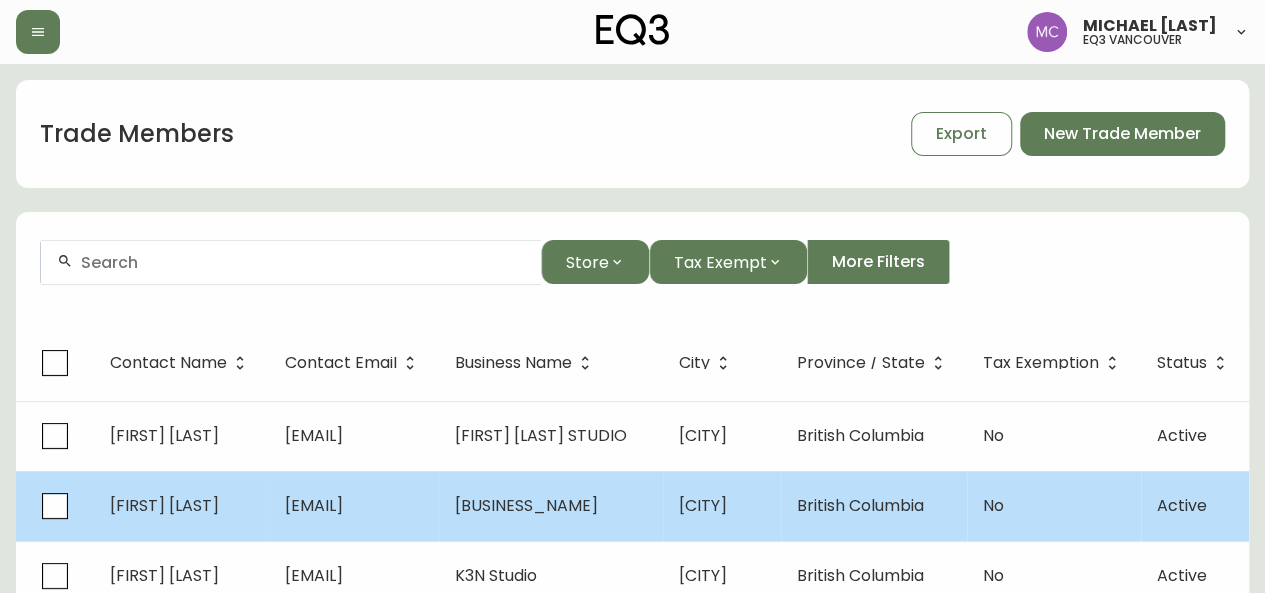 click on "[EMAIL]" at bounding box center [314, 505] 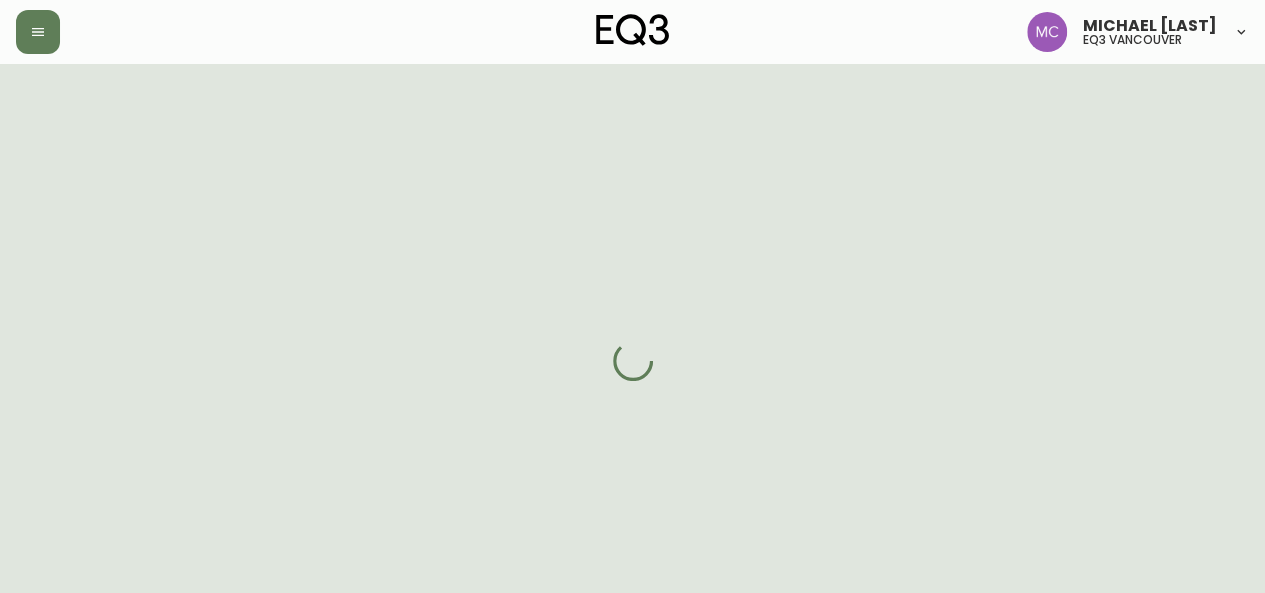 select on "[STATE_ABBR]" 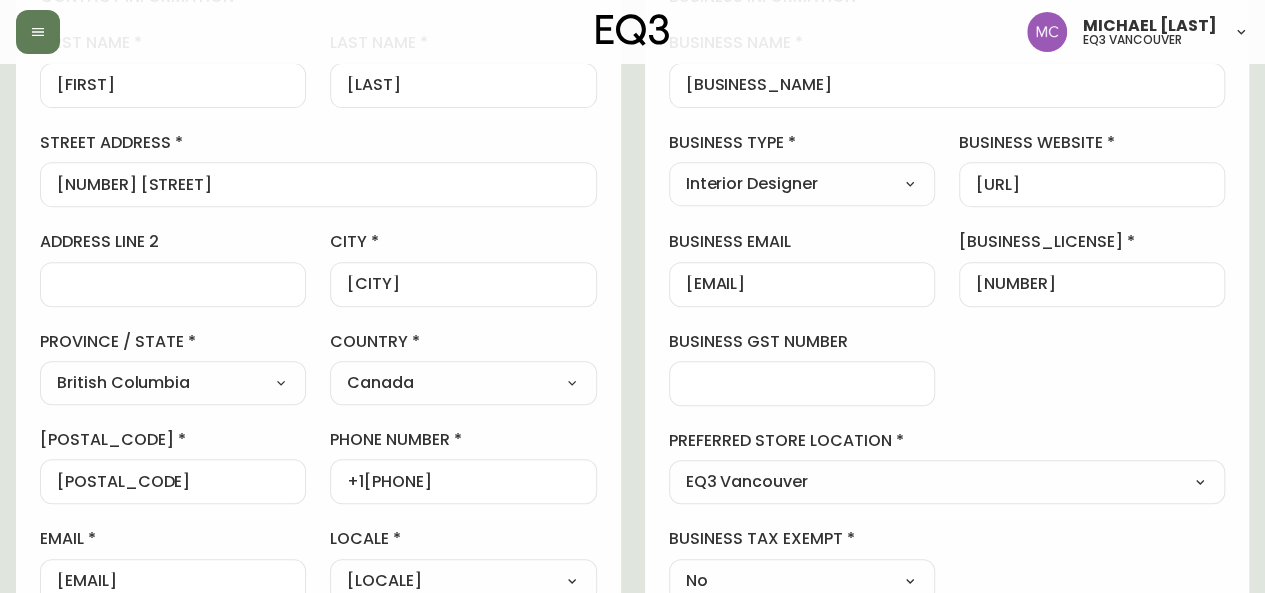 scroll, scrollTop: 322, scrollLeft: 0, axis: vertical 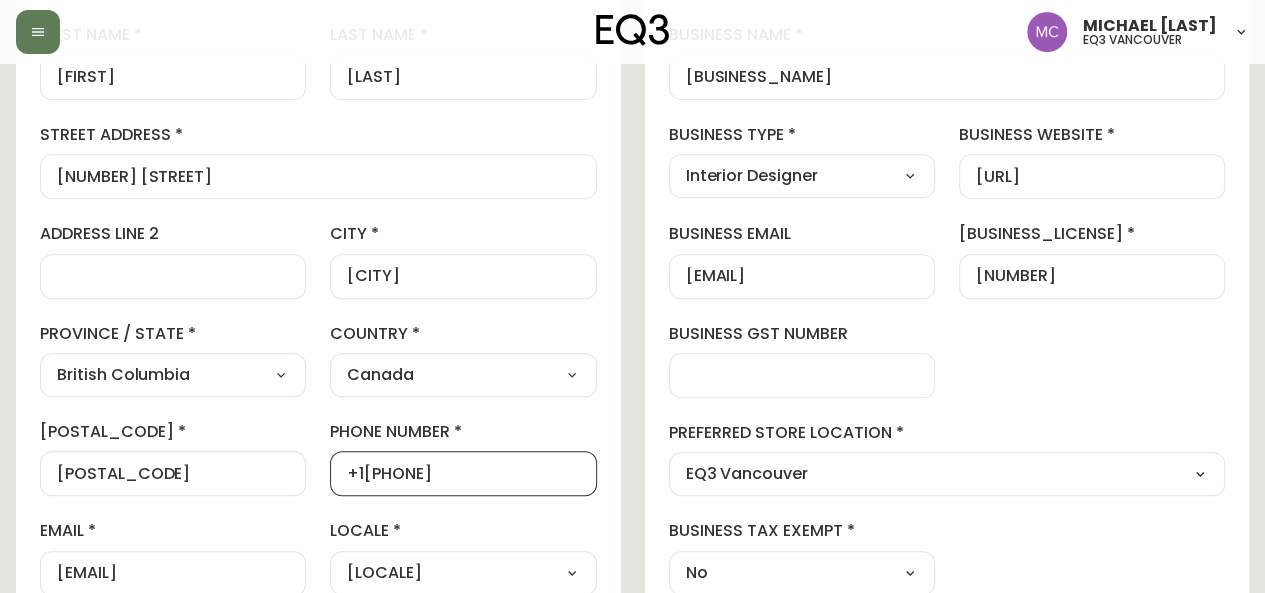 drag, startPoint x: 469, startPoint y: 465, endPoint x: 354, endPoint y: 467, distance: 115.01739 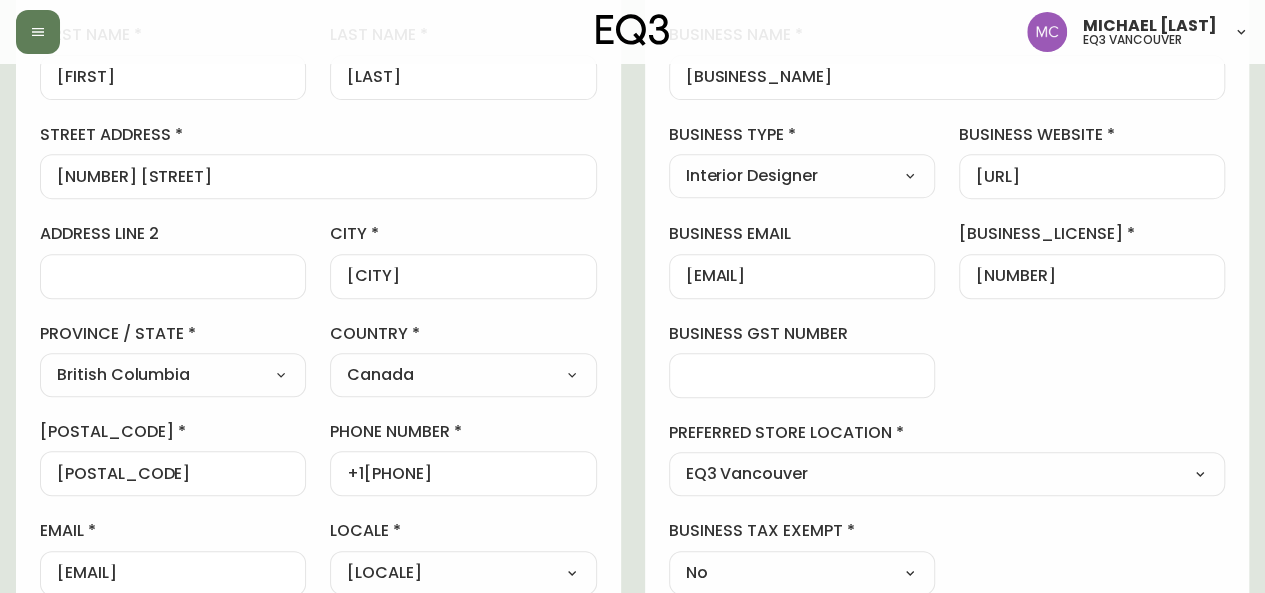 click on "contact information first name [FIRST] last name [LAST] street address [NUMBER] [STREET] address line 2 [CITY] [STATE] Select [STATE] [STATE] [STATE] [STATE] [STATE] [STATE] [STATE] [STATE] [STATE] [STATE] [STATE] [STATE] [STATE] [STATE] [STATE] country [COUNTRY] Select [COUNTRY] [COUNTRY] postal / zip code [POSTAL_CODE] phone number +1[PHONE] email [EMAIL] locale [LOCALE] Select [LOCALE] [LOCALE] [LOCALE] additional information do you require a designer kit? Yes! I wish to purchase the EQ3 Designer Kit for $49. This kit contains 3” swatches of EQ3’s complete range of fabric and leather options, as well as wood samples and the latest catalogue. Thank you, I have already received a kit. No, I do not wish to purchase a Designer Kit. how did you hear about the eq3 trade program? Other Select Social Media Advertisement Trade Show Outreach from a Trade Rep Other" at bounding box center (632, 562) 